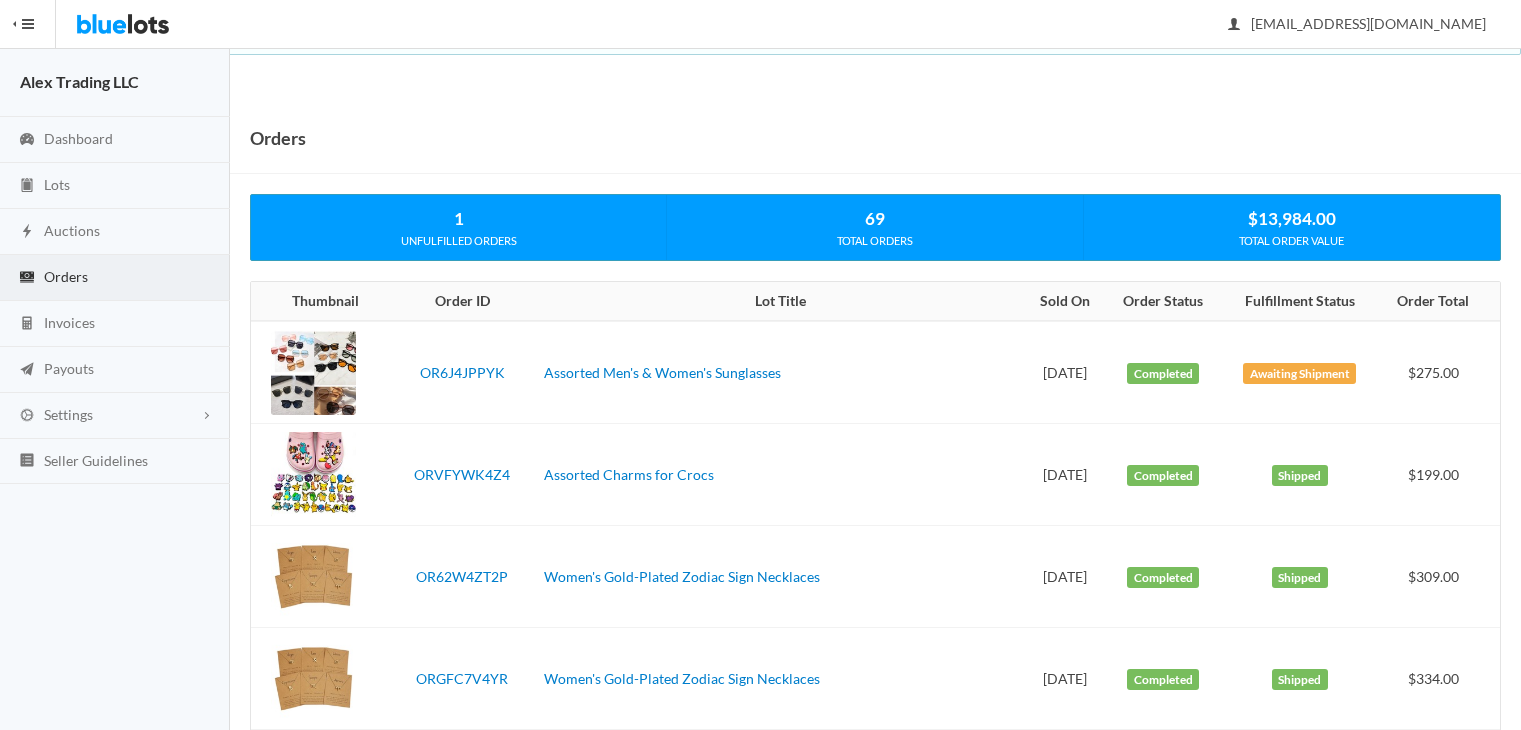 scroll, scrollTop: 0, scrollLeft: 0, axis: both 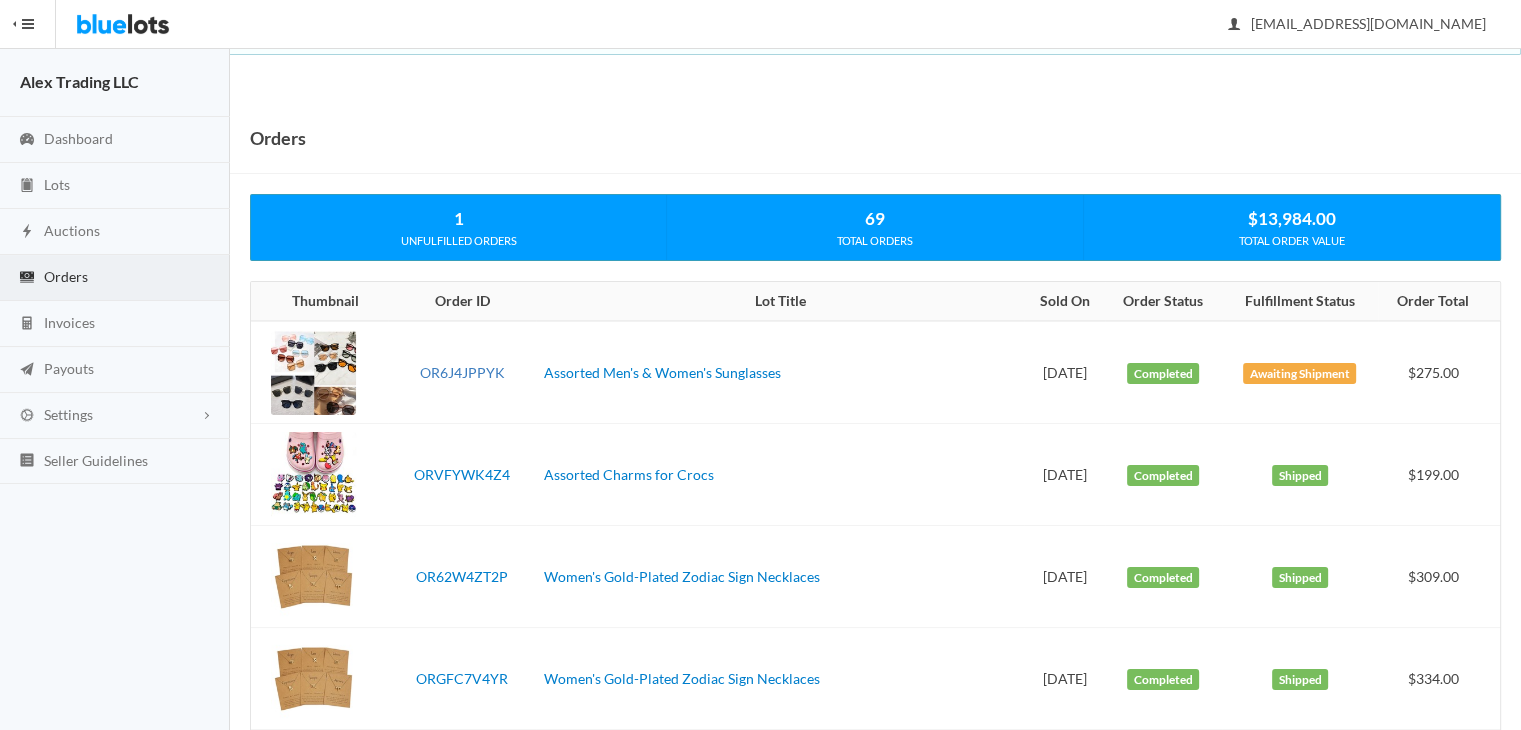 click on "OR6J4JPPYK" at bounding box center [462, 372] 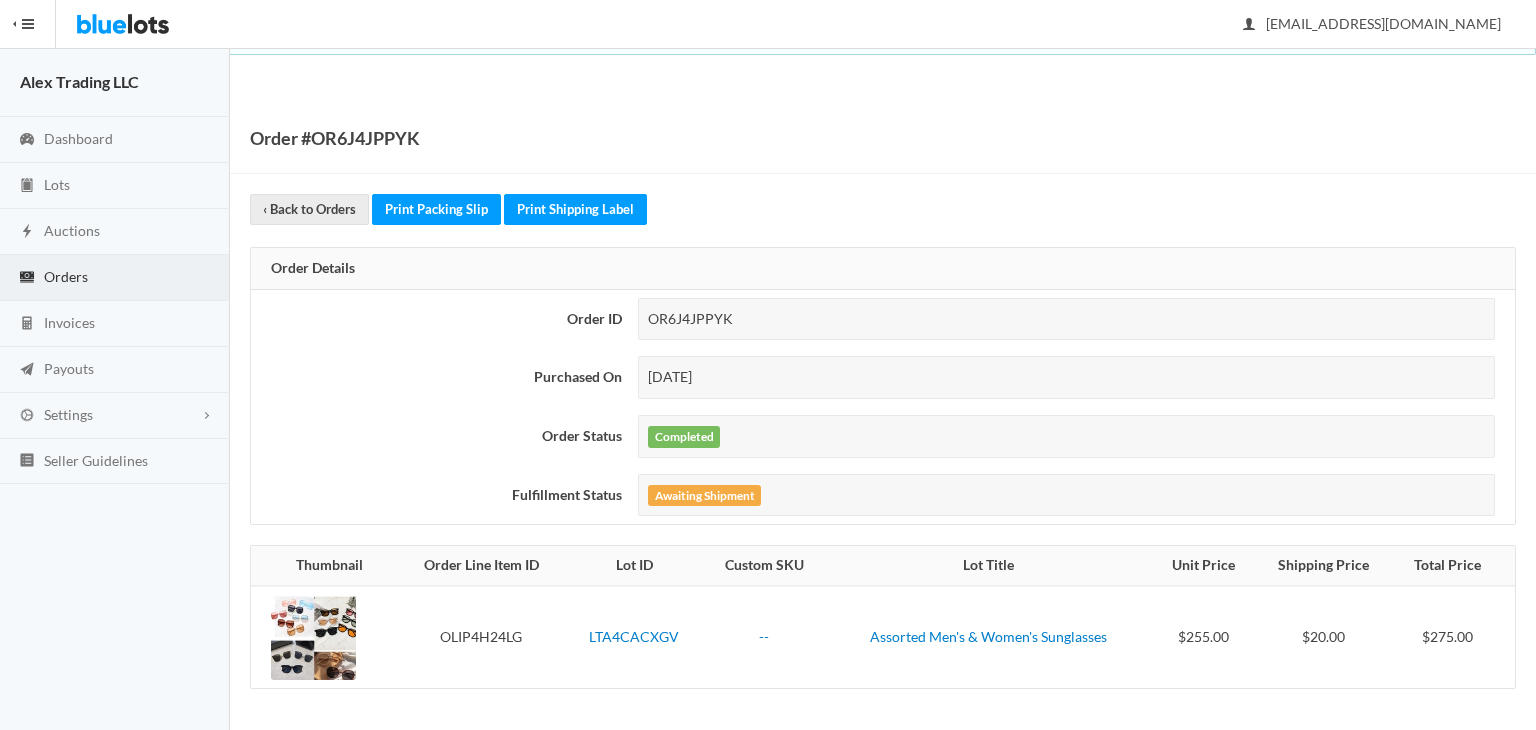 scroll, scrollTop: 0, scrollLeft: 0, axis: both 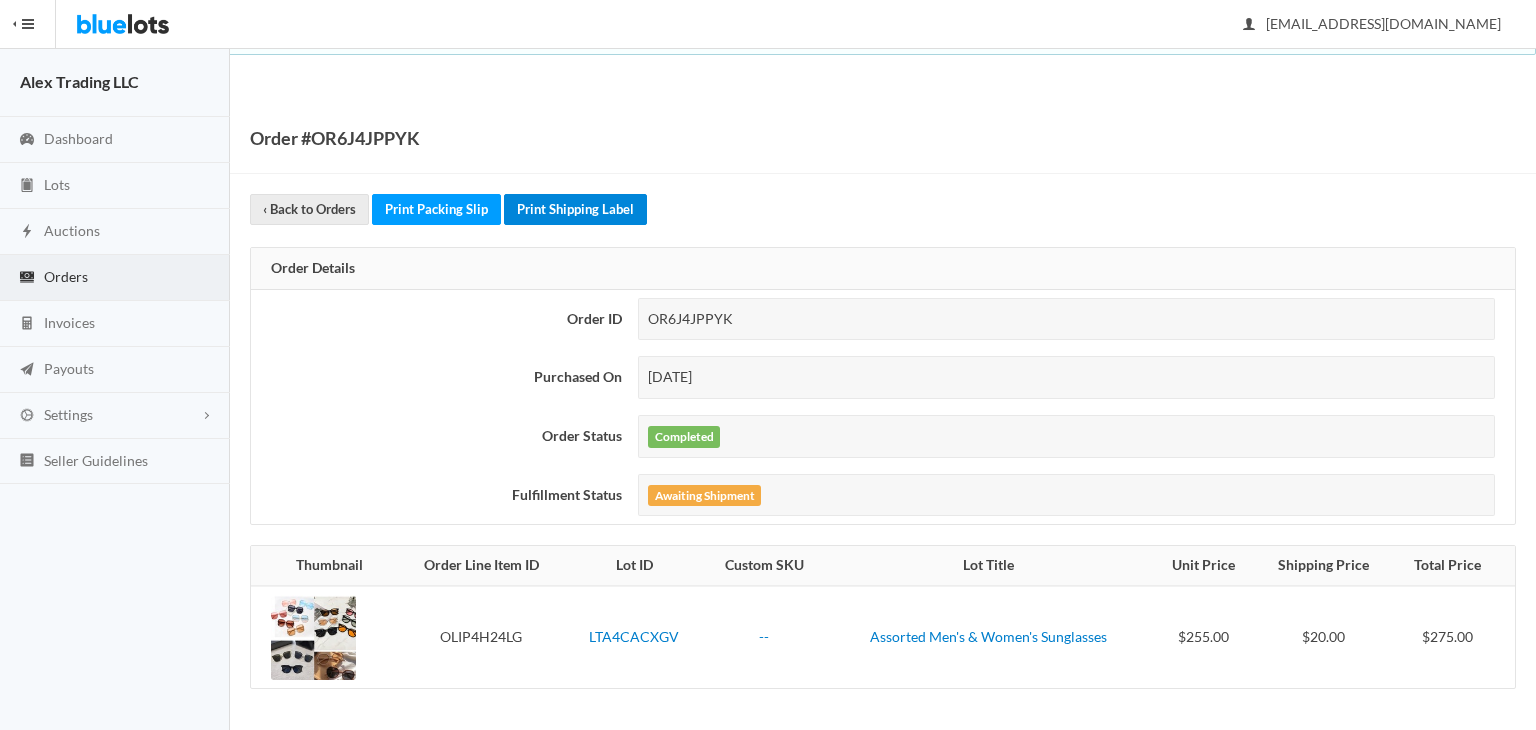 click on "Print Shipping Label" at bounding box center (575, 209) 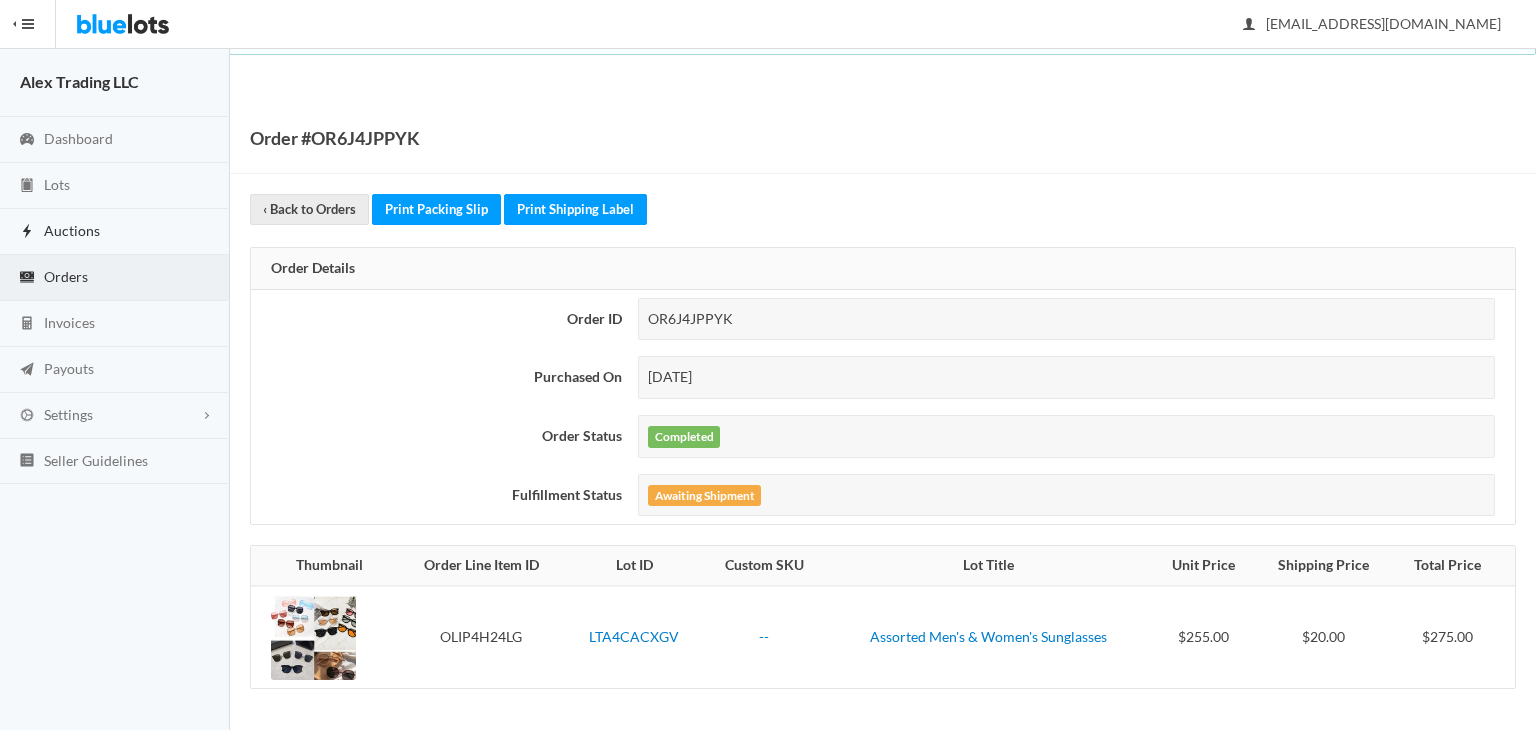 click on "Auctions" at bounding box center (115, 232) 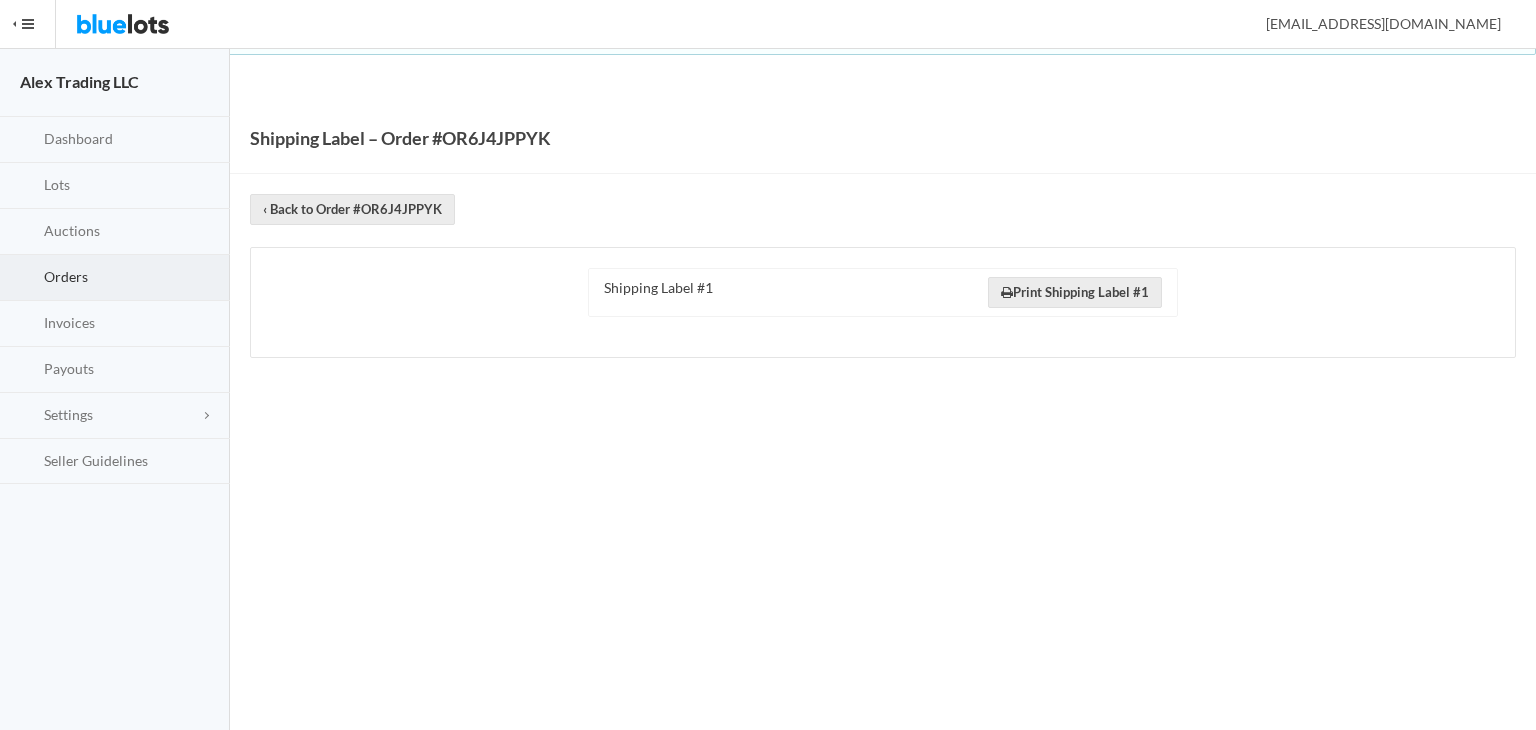 scroll, scrollTop: 0, scrollLeft: 0, axis: both 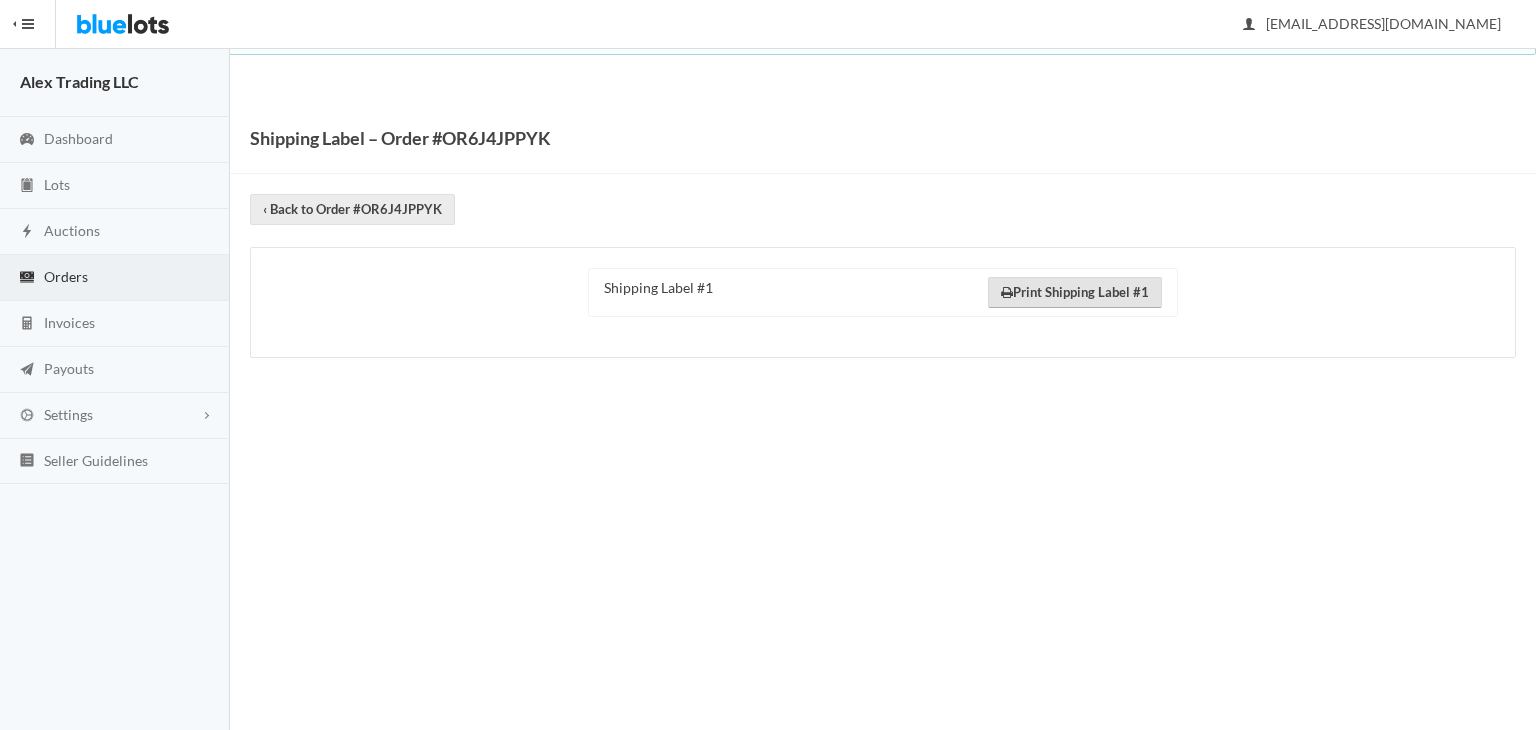 click on "Print Shipping Label #1" at bounding box center [1075, 292] 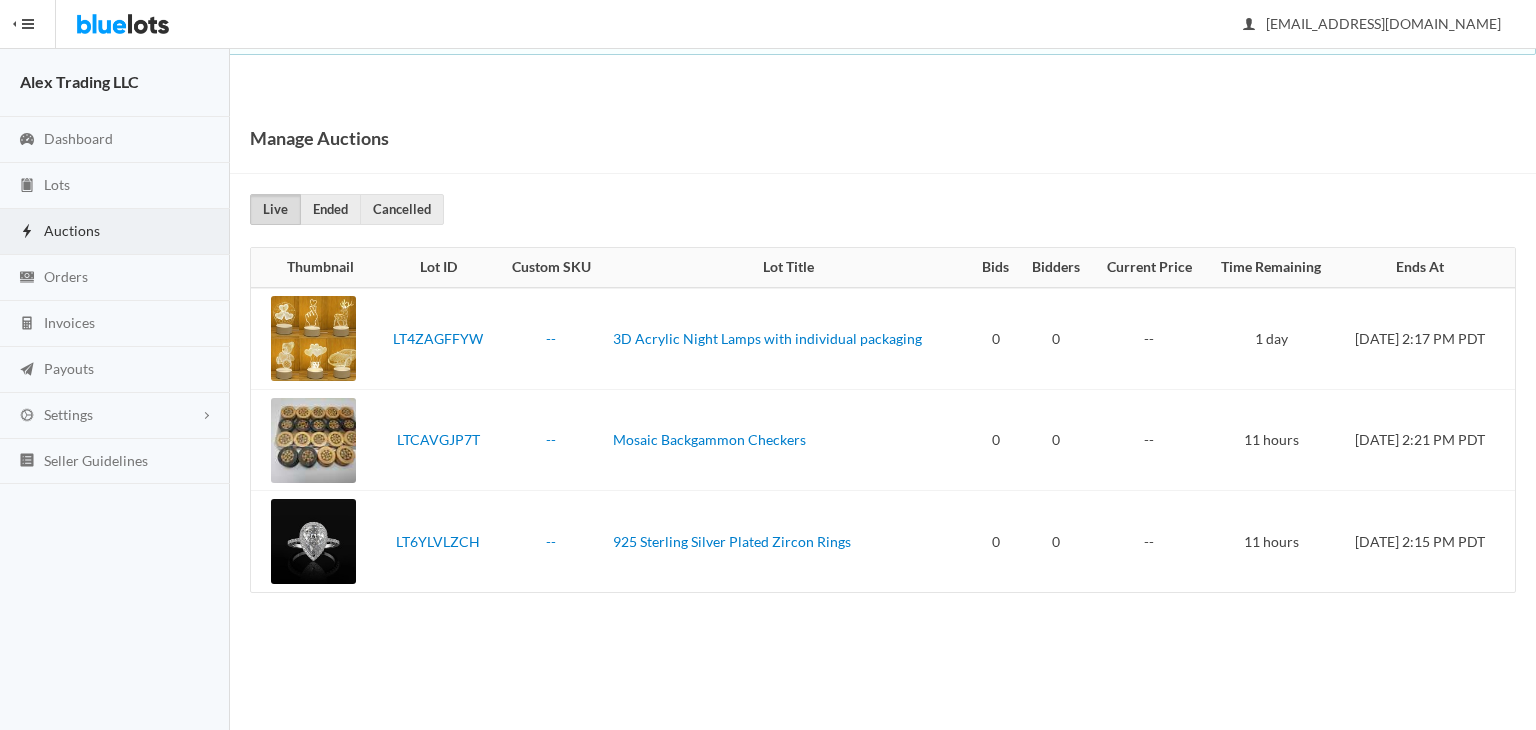 scroll, scrollTop: 0, scrollLeft: 0, axis: both 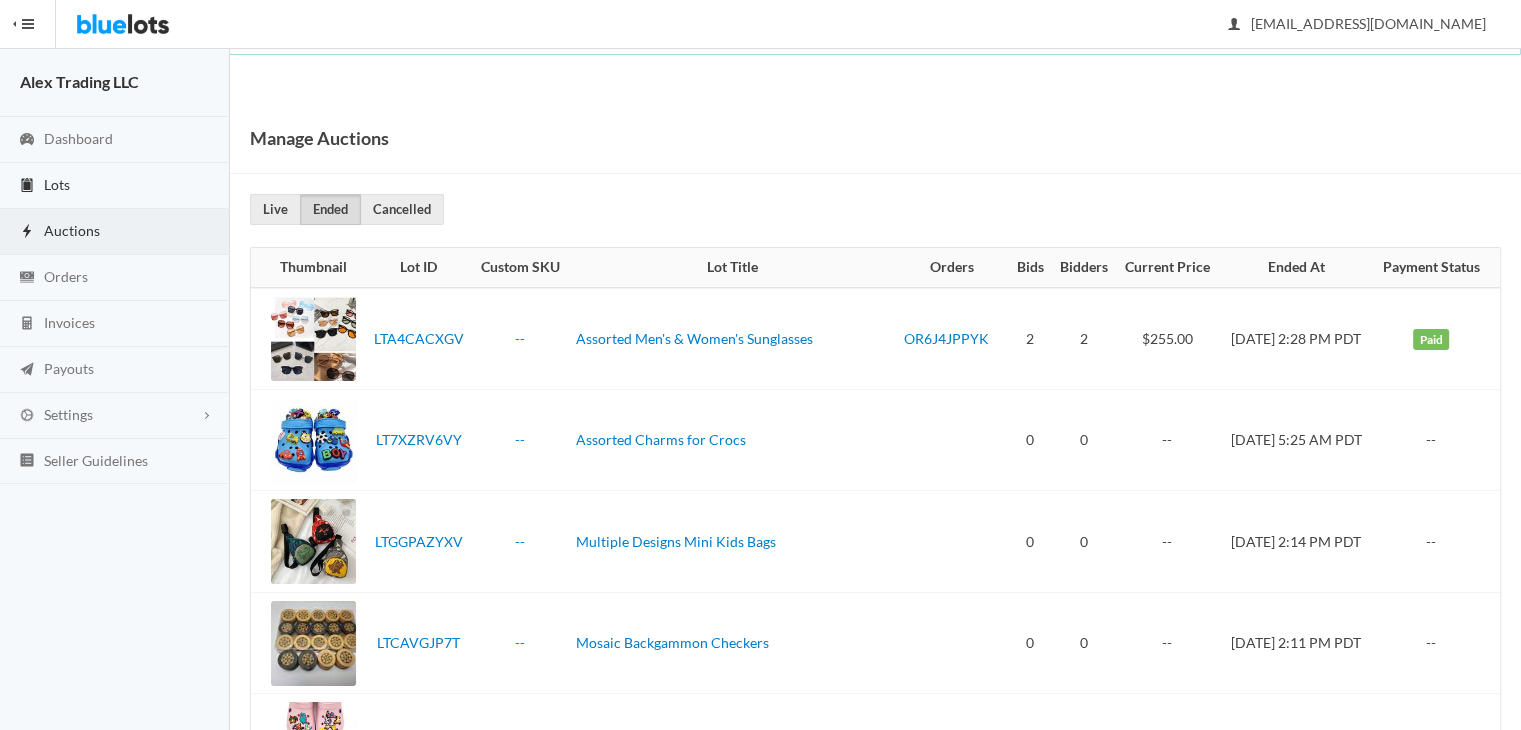click on "Lots" at bounding box center (115, 186) 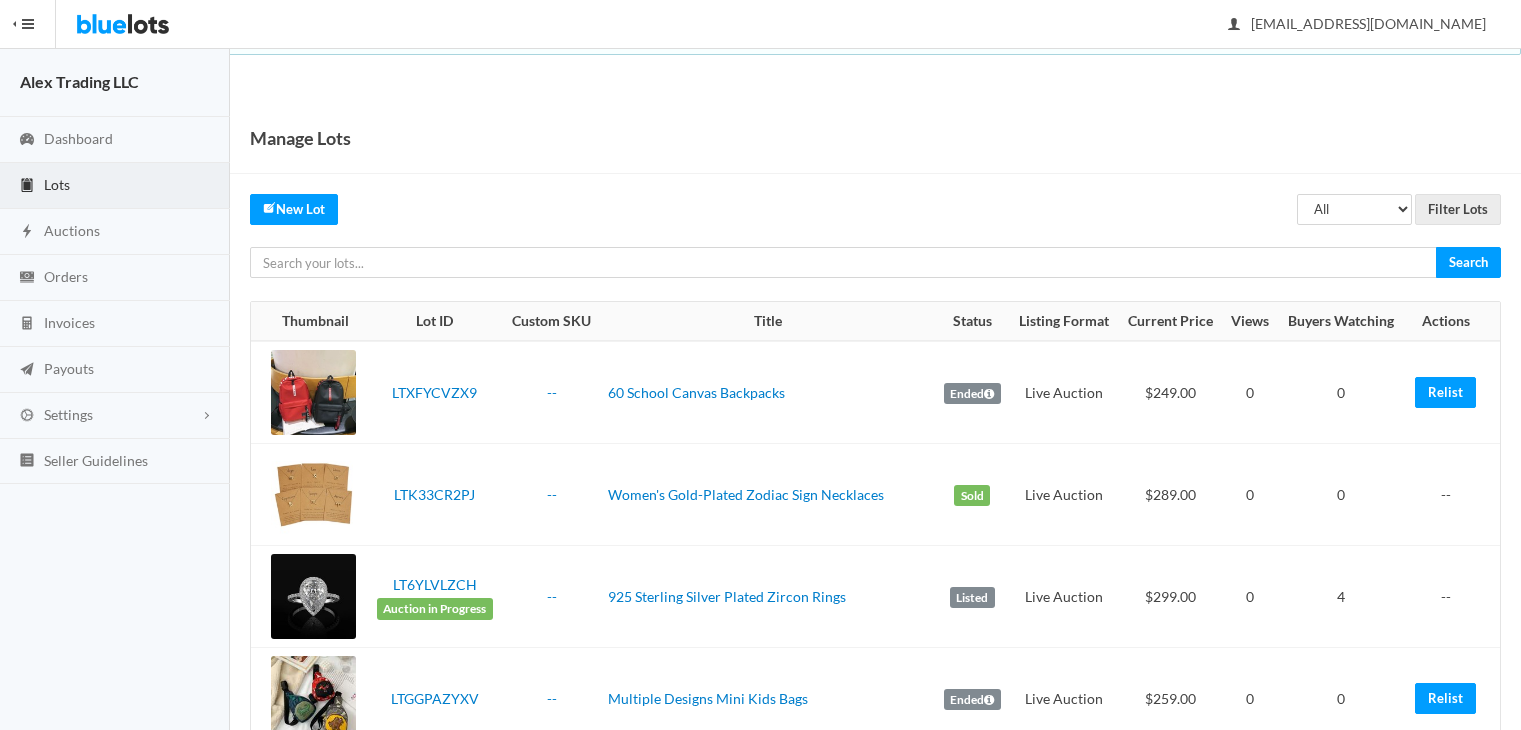 scroll, scrollTop: 0, scrollLeft: 0, axis: both 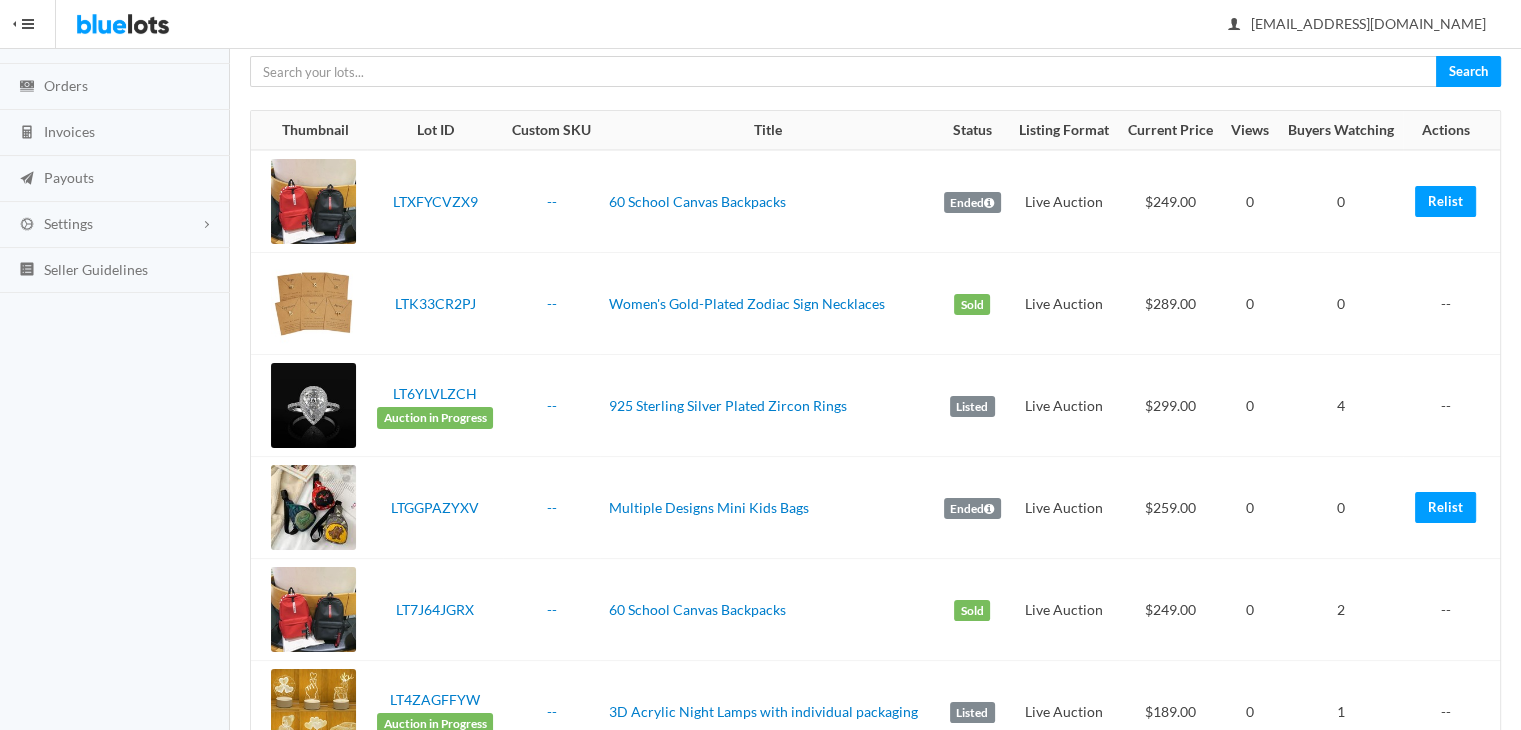 click on "Auctions" at bounding box center (115, 41) 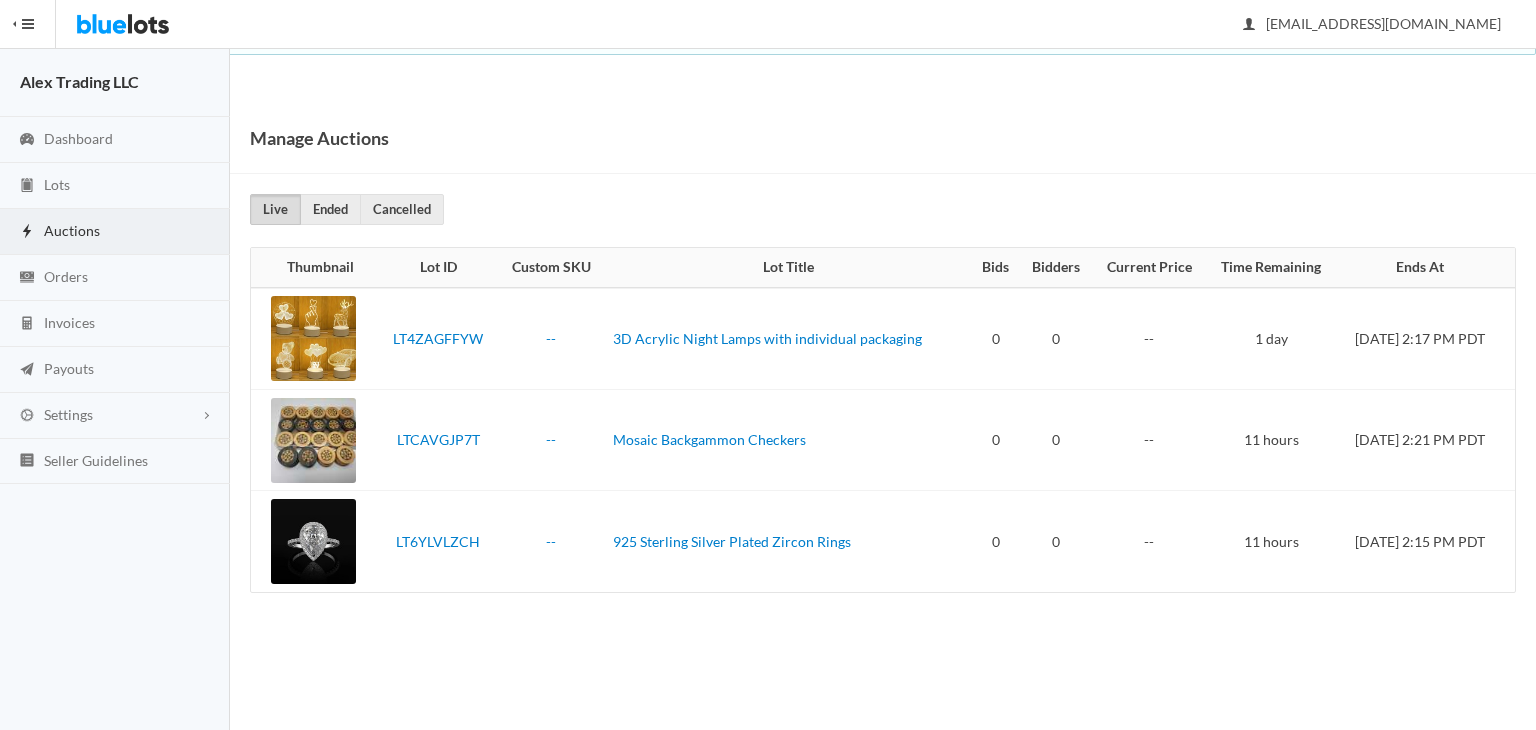 scroll, scrollTop: 0, scrollLeft: 0, axis: both 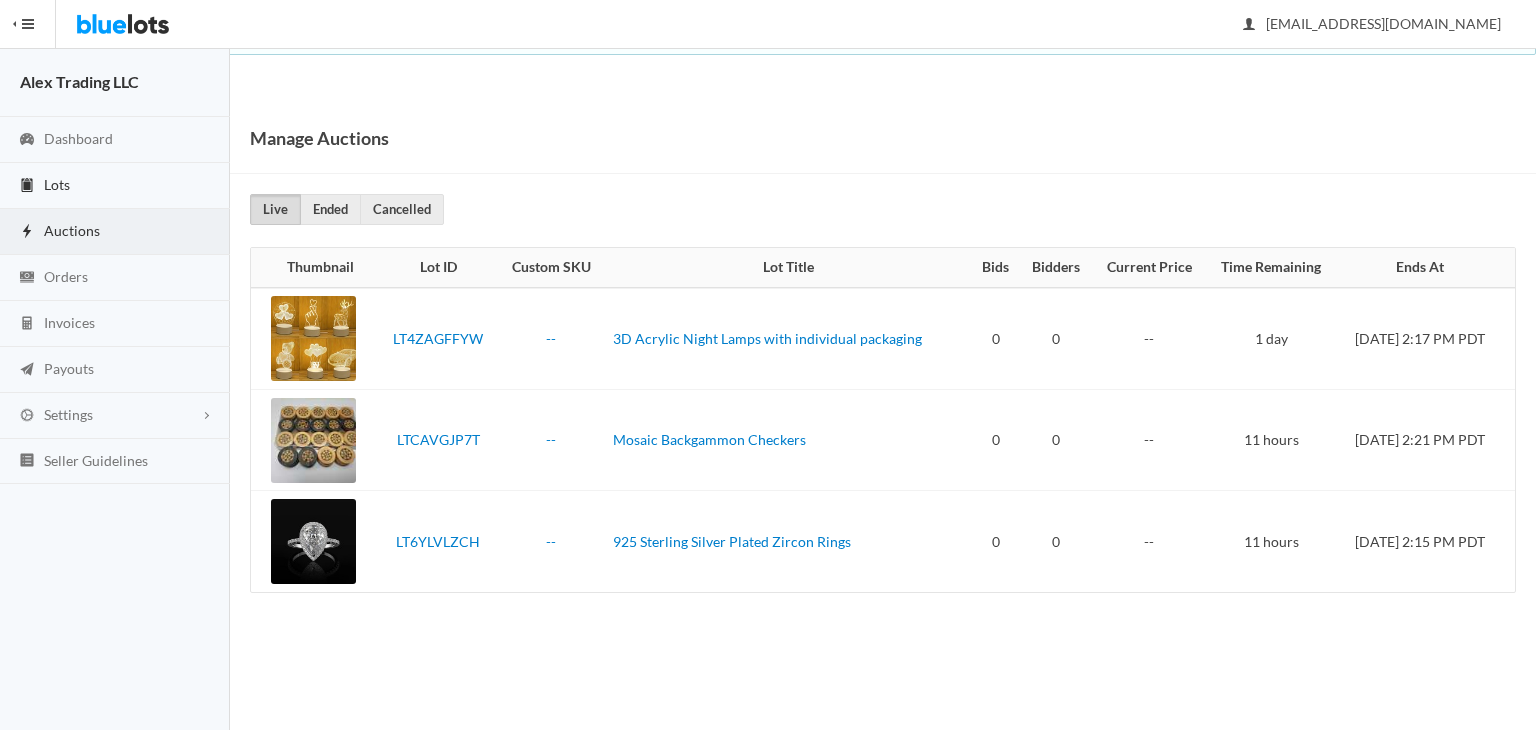 click on "Lots" at bounding box center [115, 186] 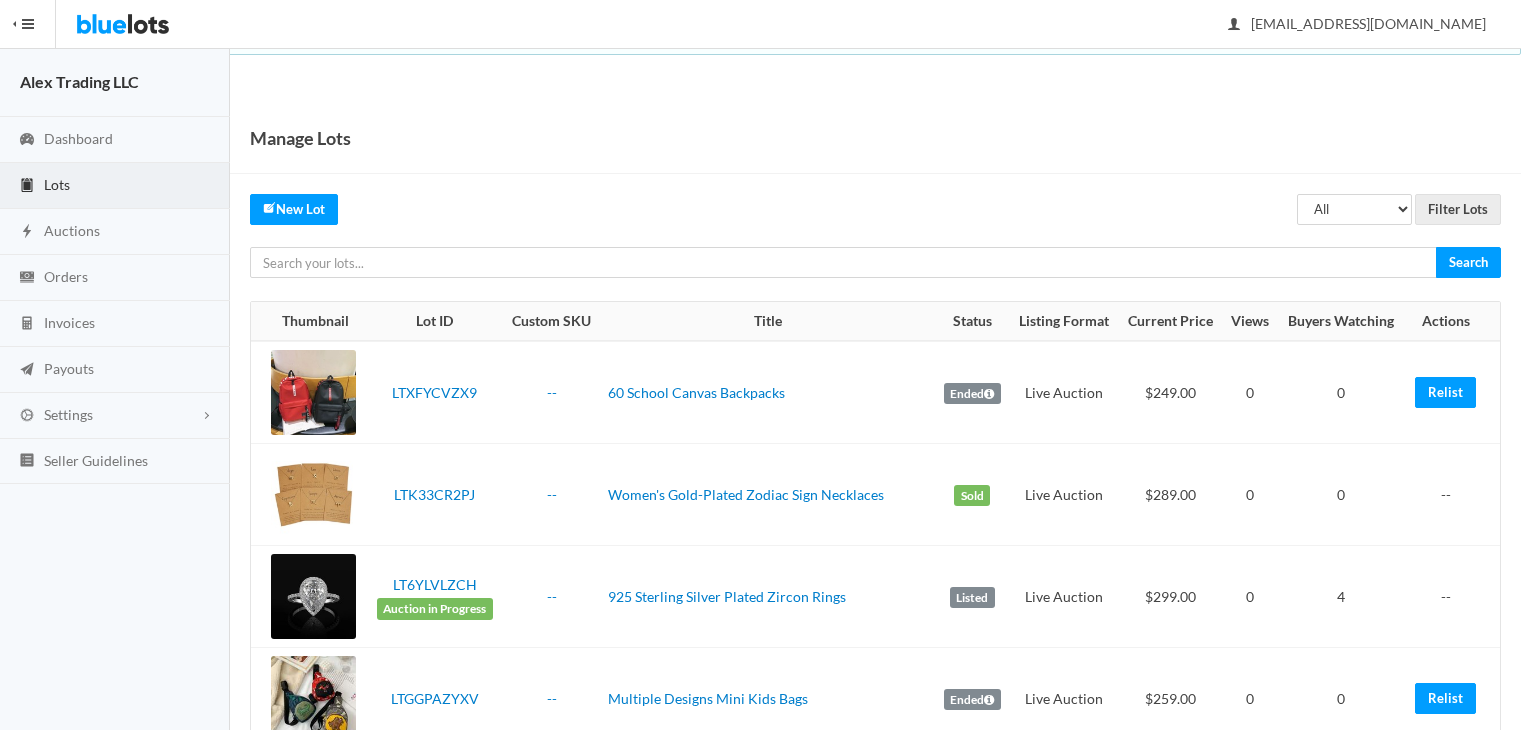 scroll, scrollTop: 0, scrollLeft: 0, axis: both 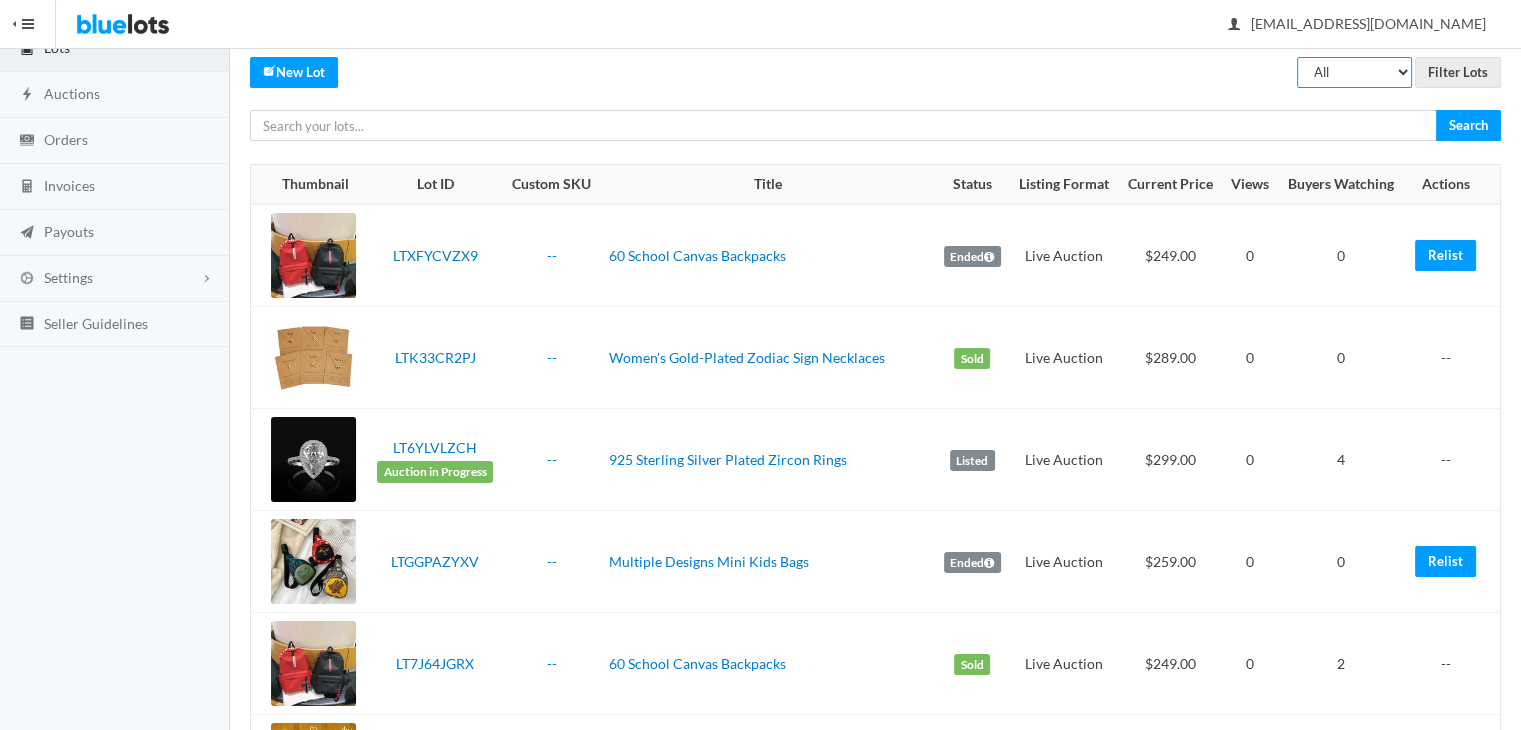 click on "All Draft
Unreviewed
Rejected
Scheduled
Listed
Sold
Ended" at bounding box center [1354, 72] 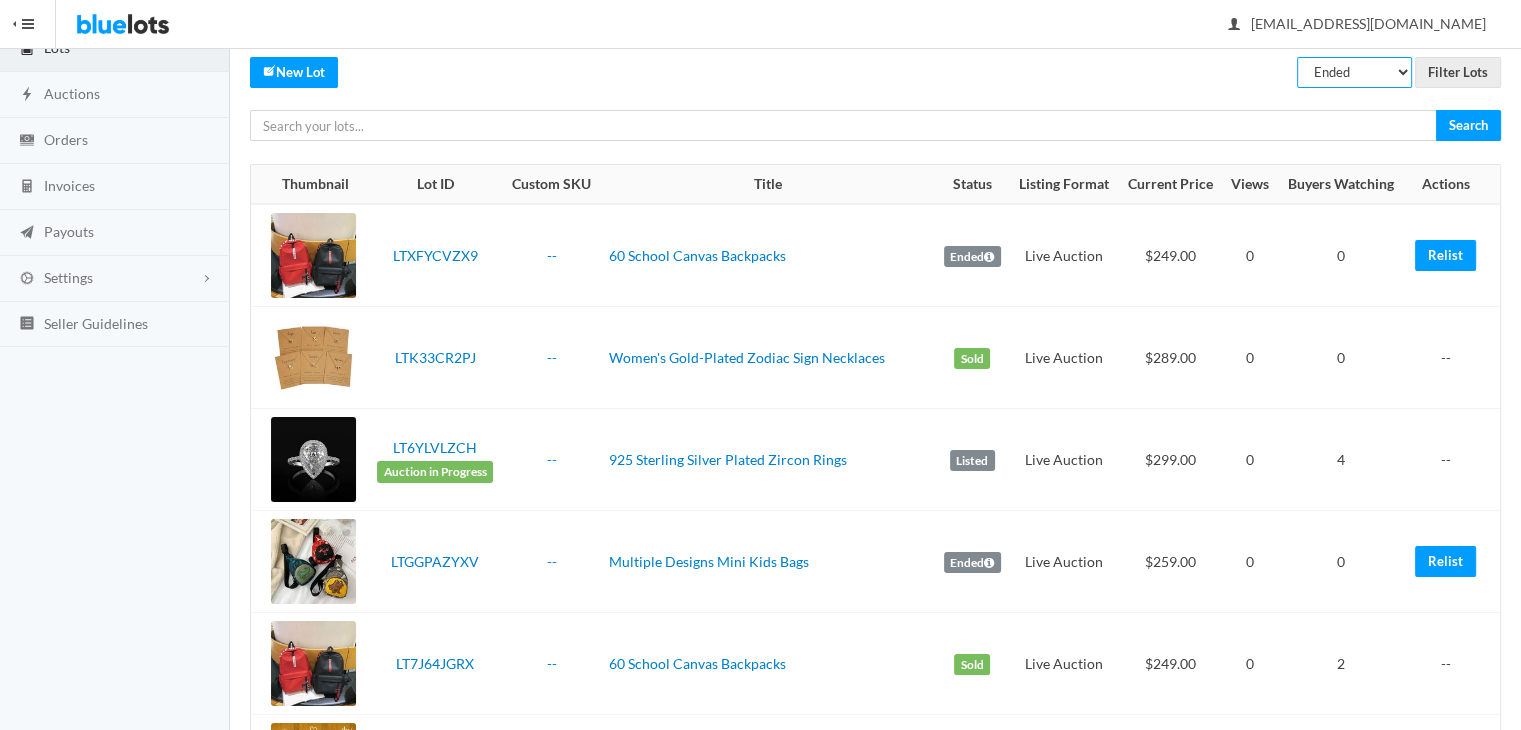 click on "All Draft
Unreviewed
Rejected
Scheduled
Listed
Sold
Ended" at bounding box center (1354, 72) 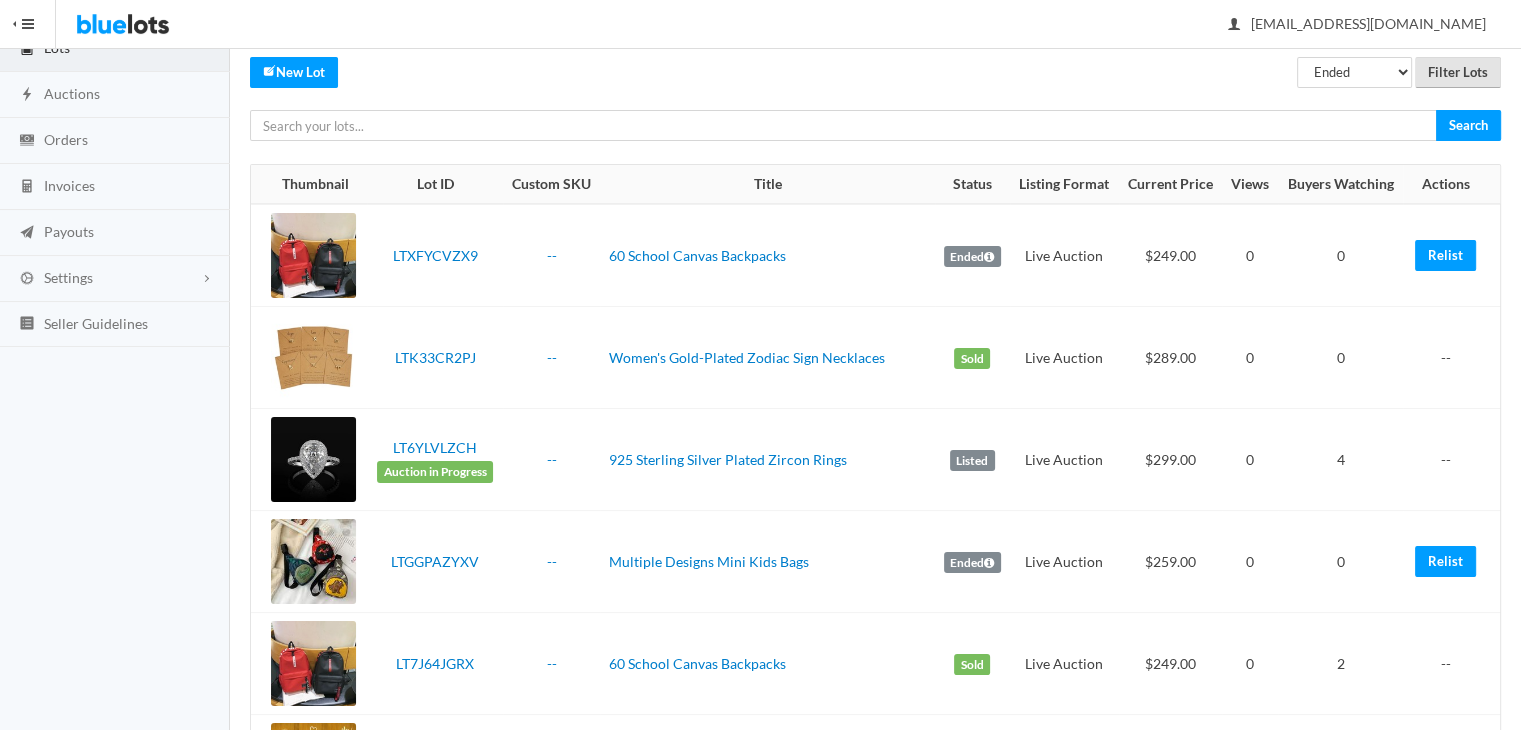 click on "Filter Lots" at bounding box center [1458, 72] 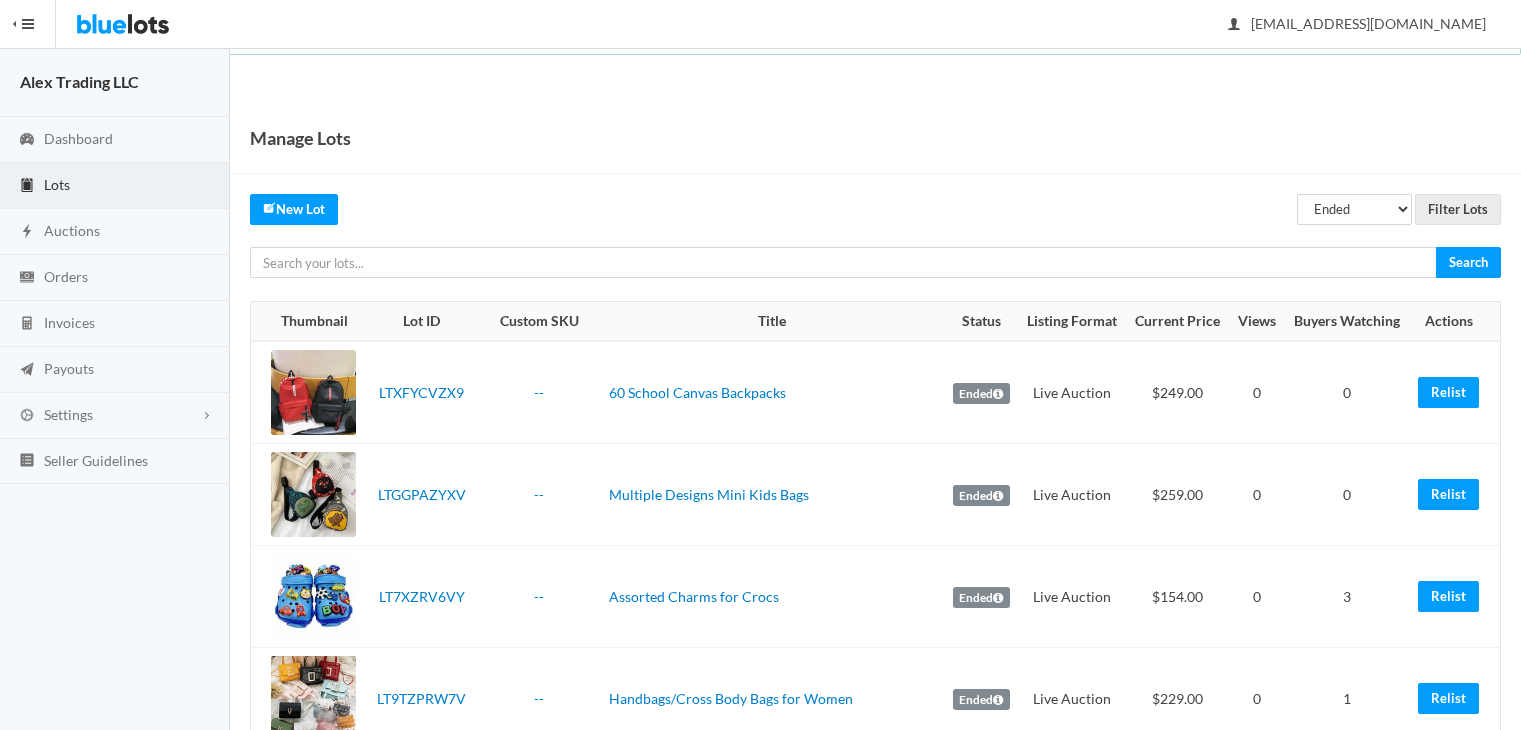 scroll, scrollTop: 0, scrollLeft: 0, axis: both 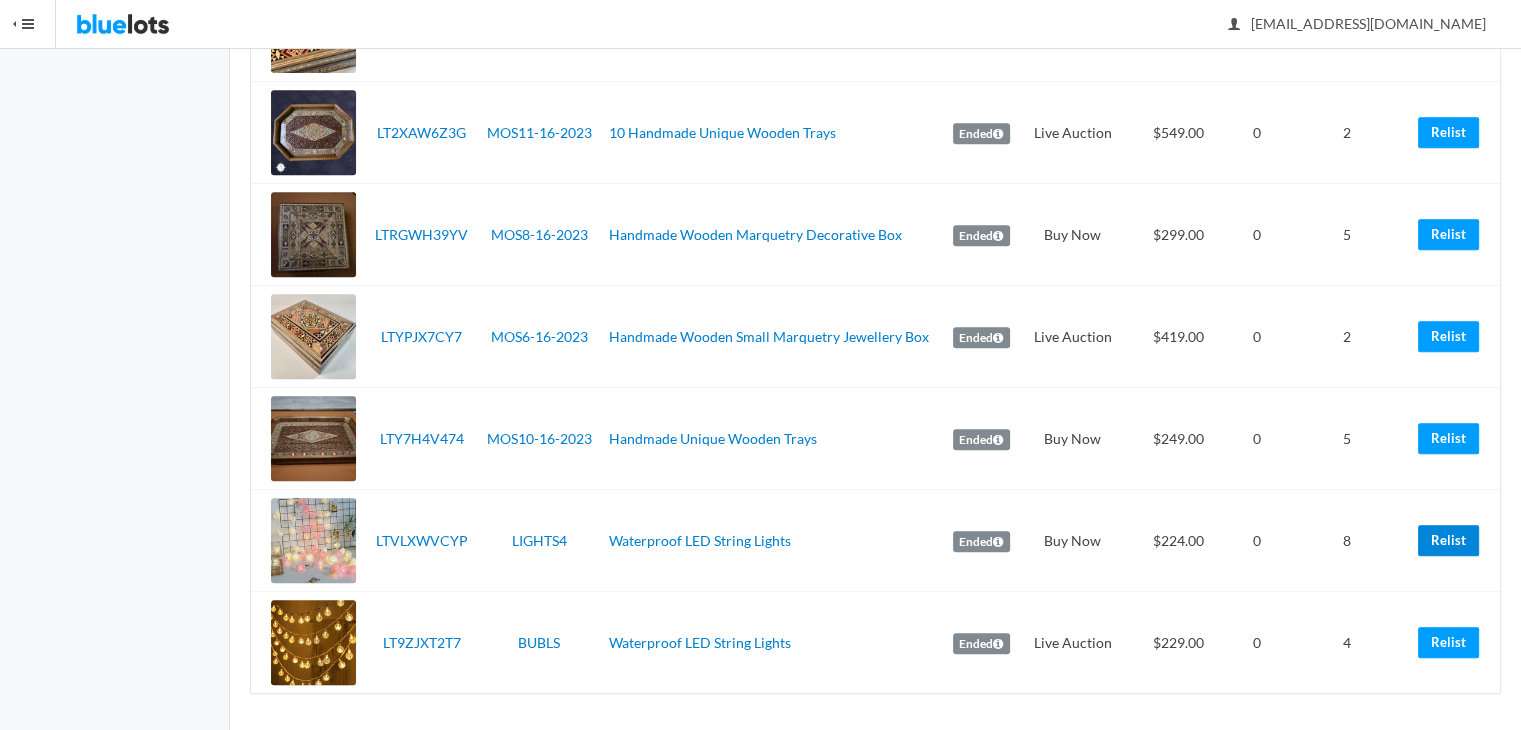 click on "Relist" at bounding box center (1448, 540) 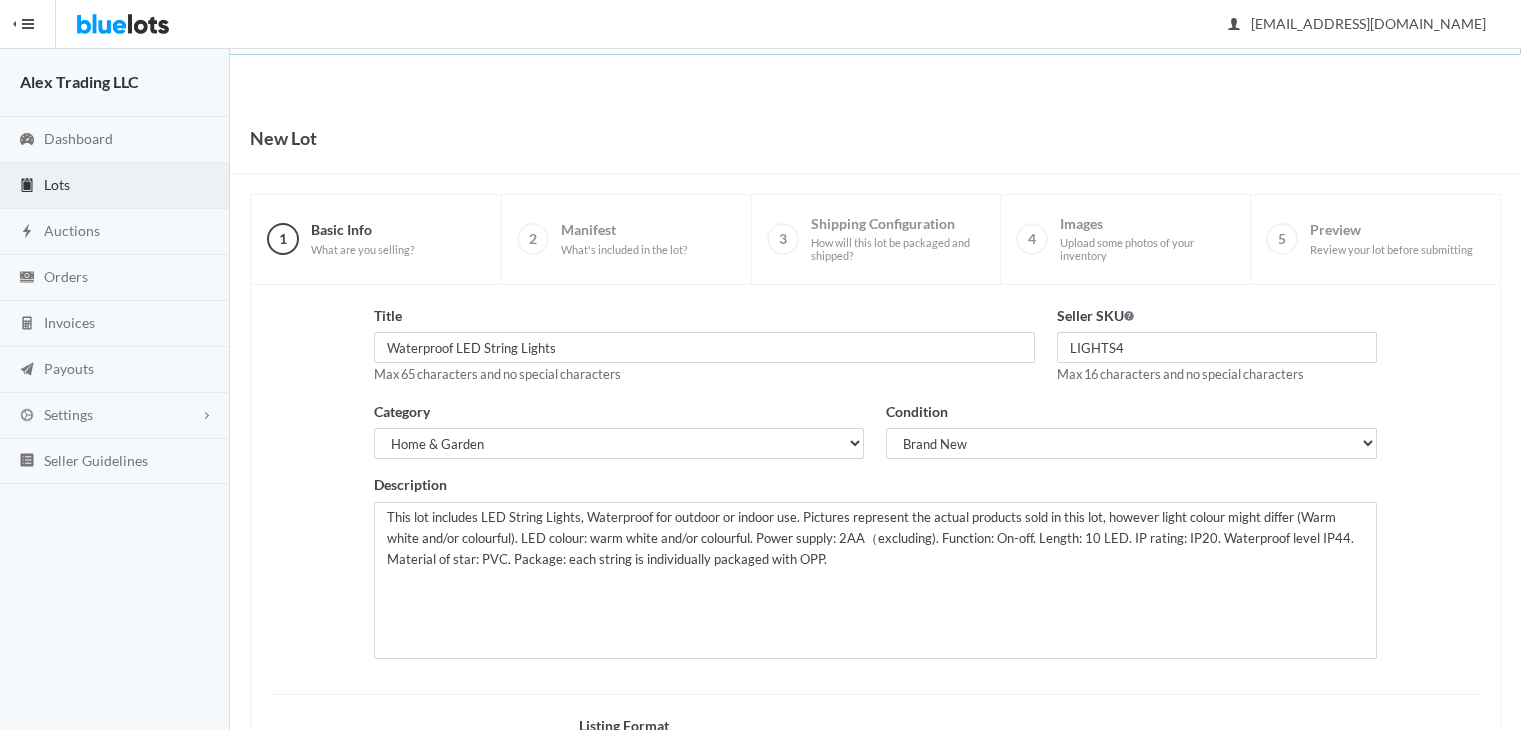 scroll, scrollTop: 0, scrollLeft: 0, axis: both 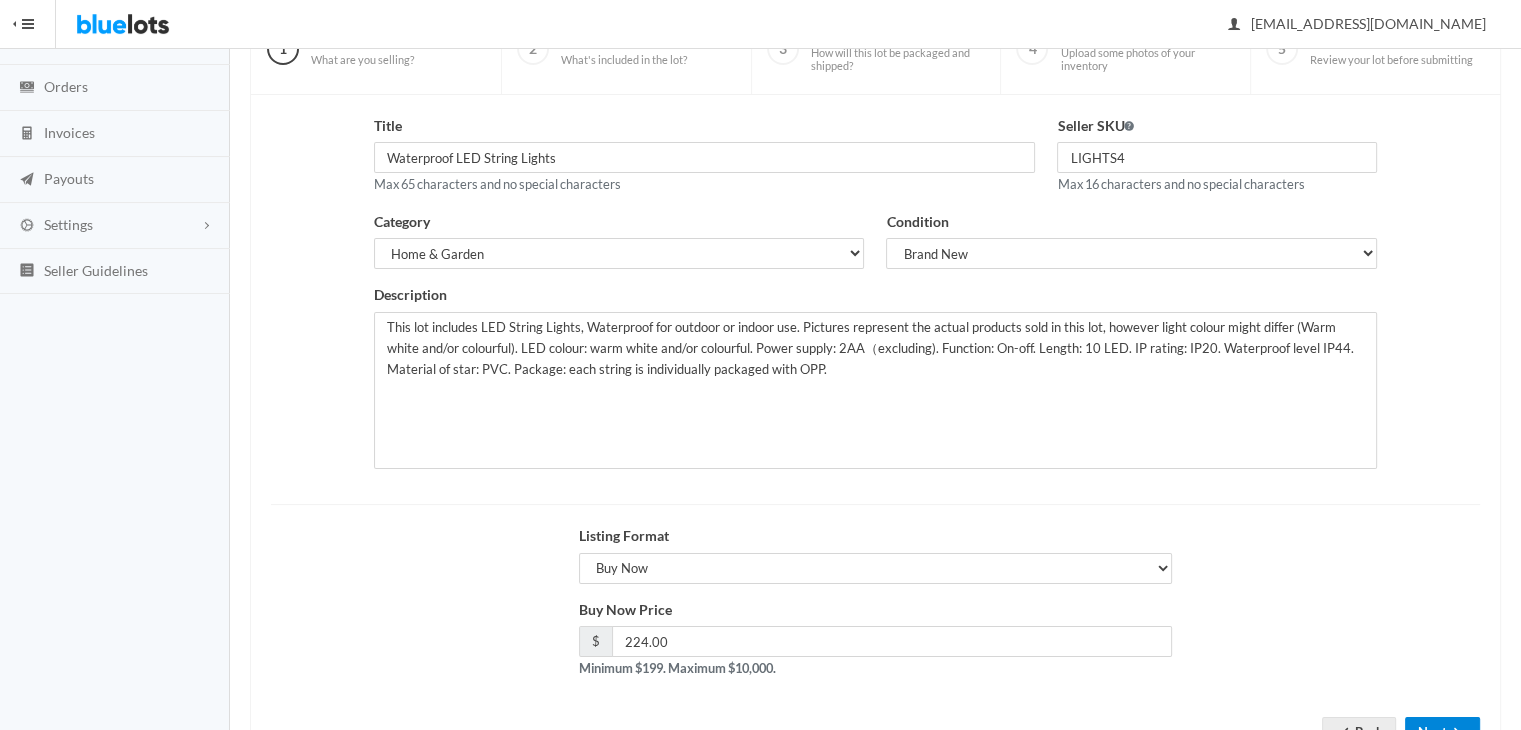 click on "Next" at bounding box center (1442, 732) 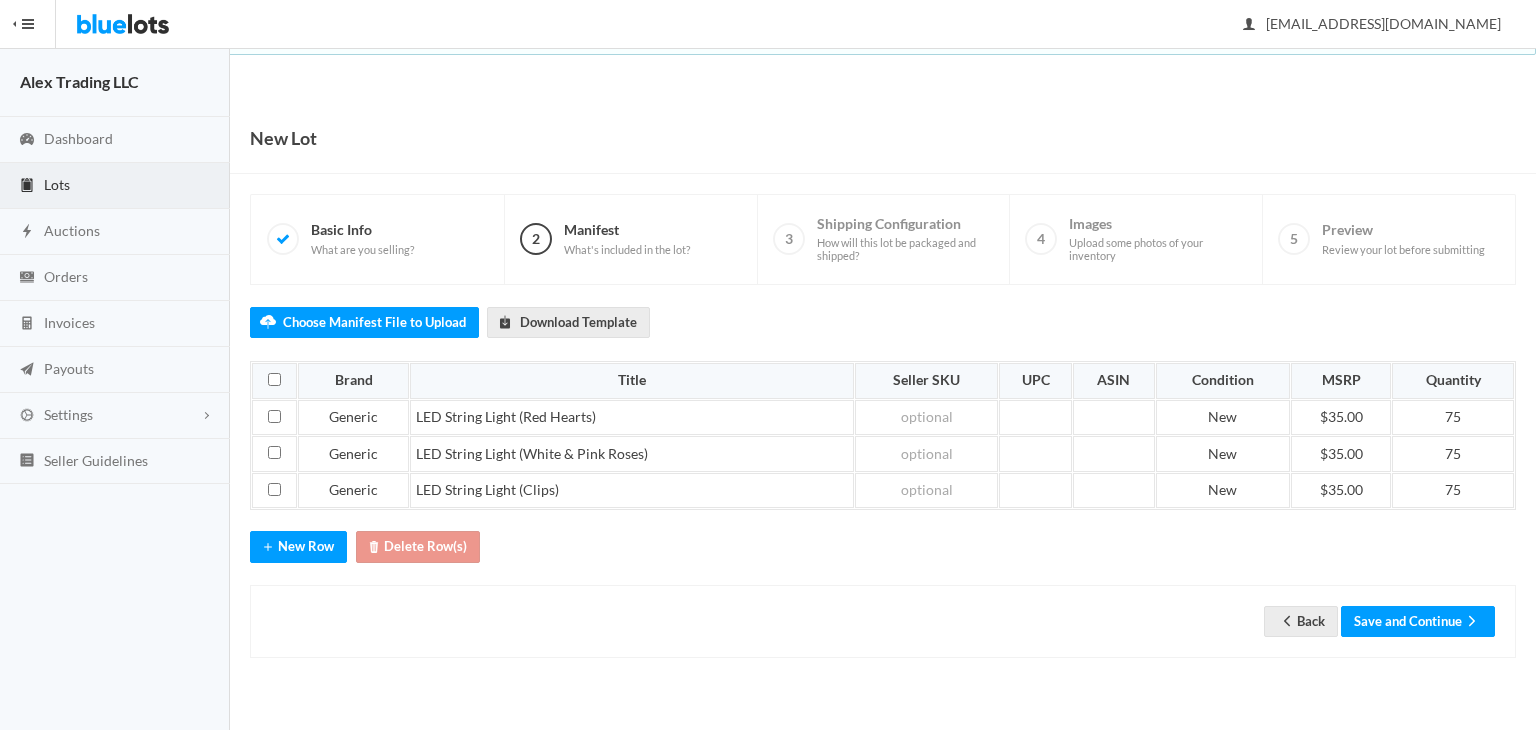 scroll, scrollTop: 0, scrollLeft: 0, axis: both 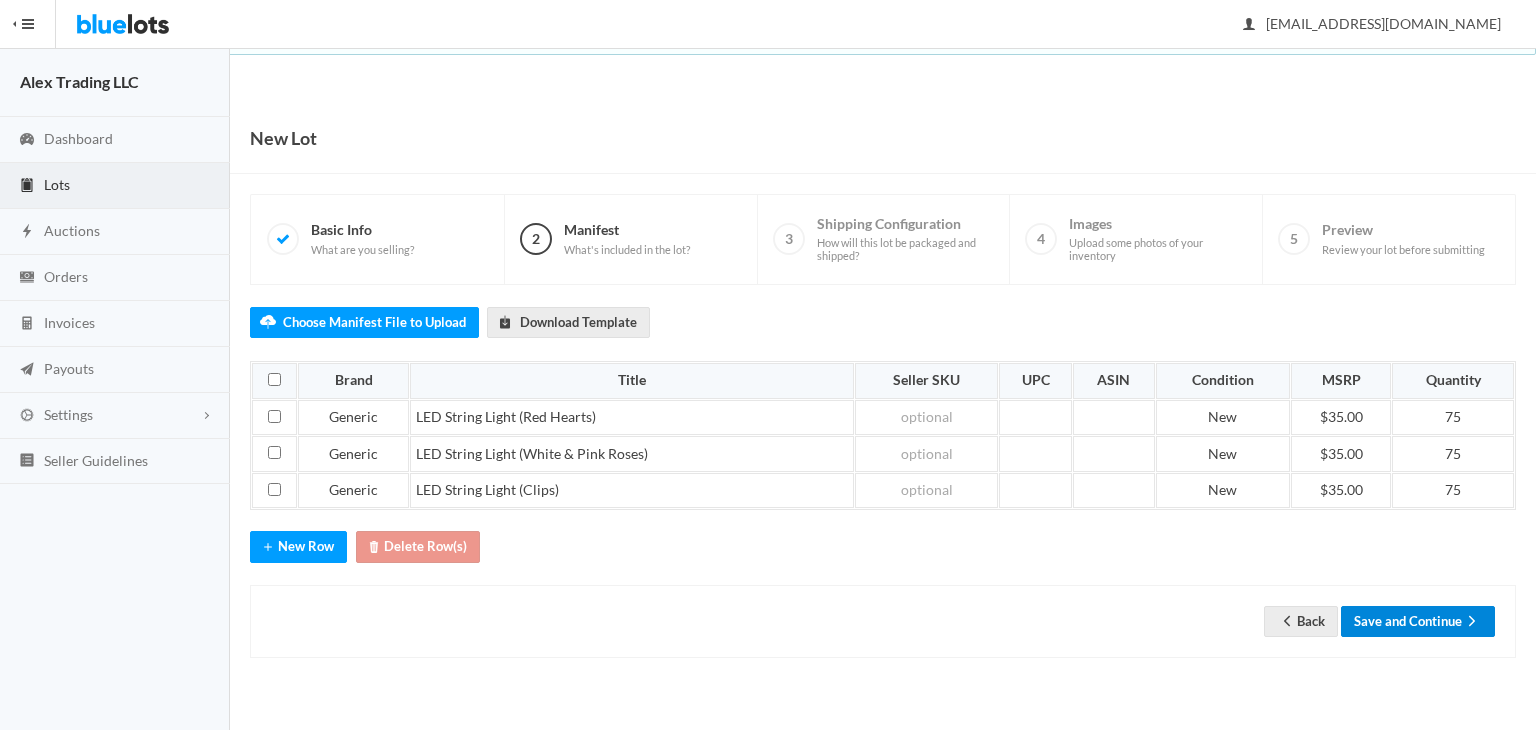 click on "Save and Continue" at bounding box center [1418, 621] 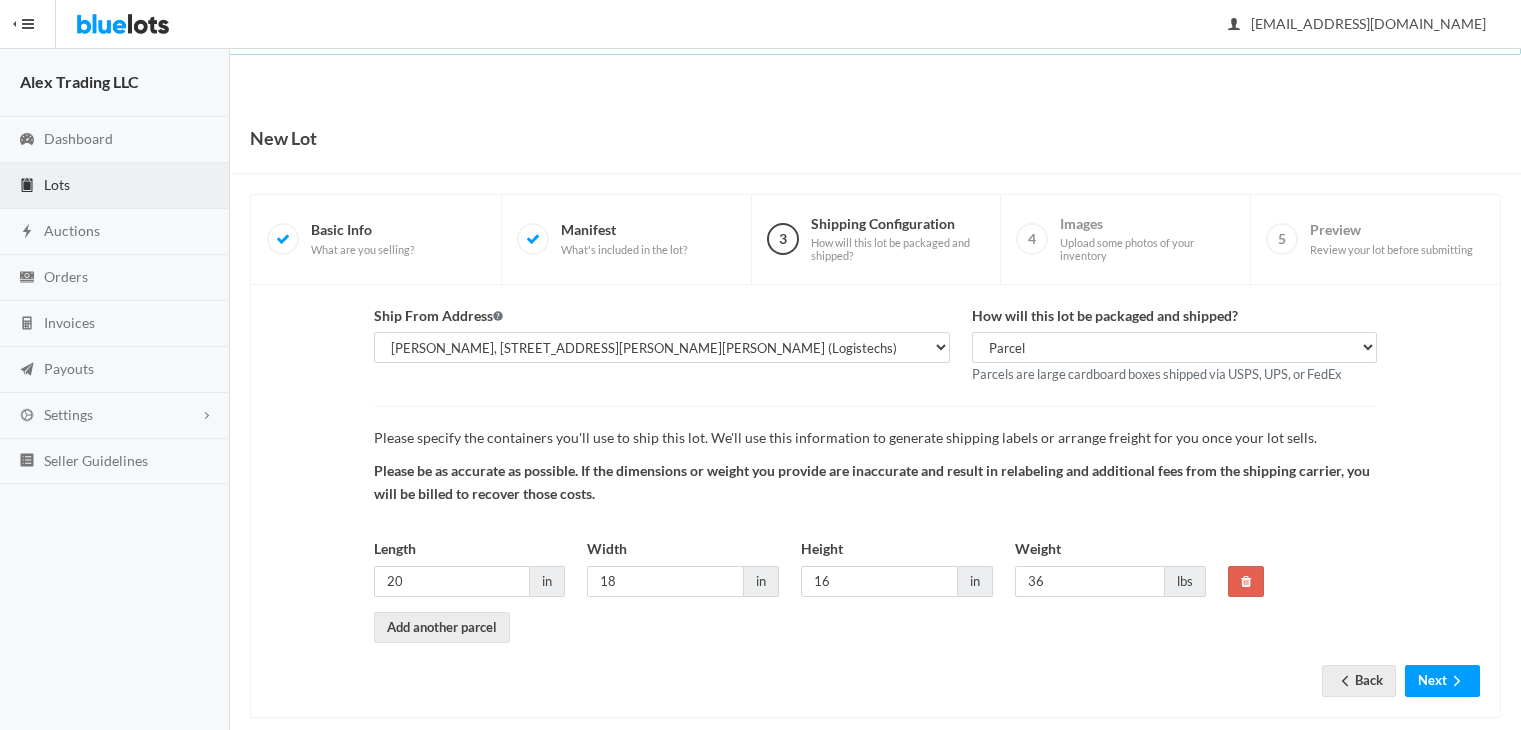 scroll, scrollTop: 0, scrollLeft: 0, axis: both 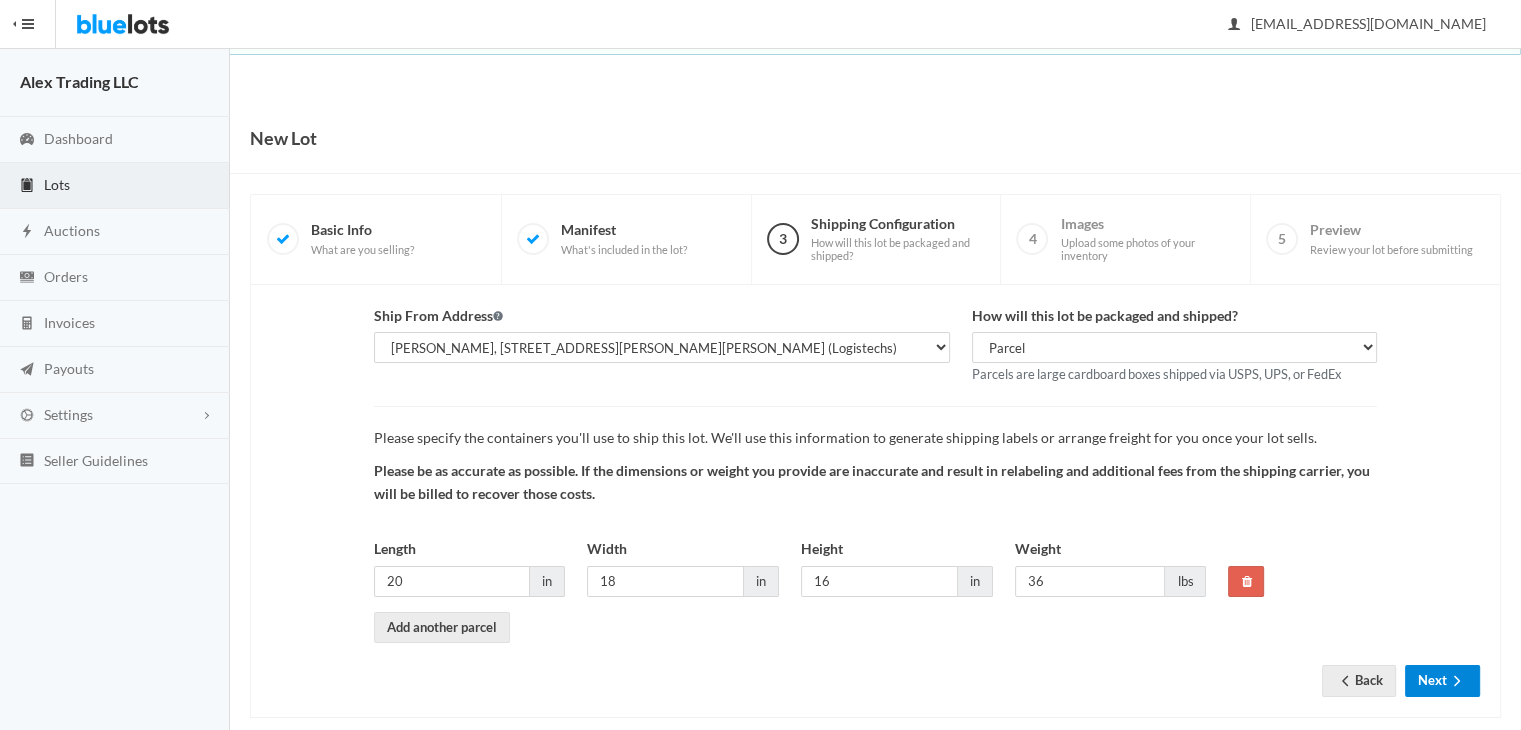click on "Next" at bounding box center (1442, 680) 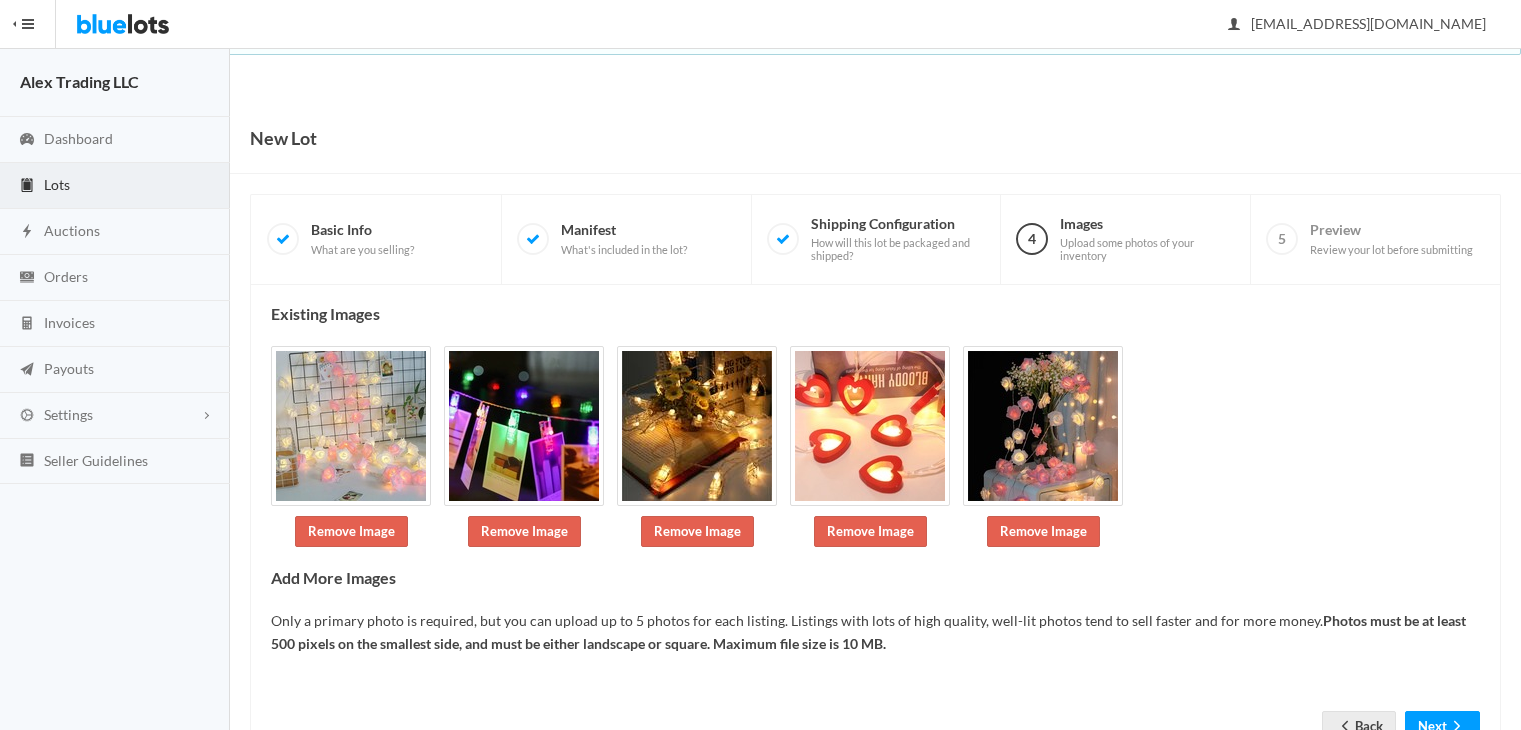 scroll, scrollTop: 72, scrollLeft: 0, axis: vertical 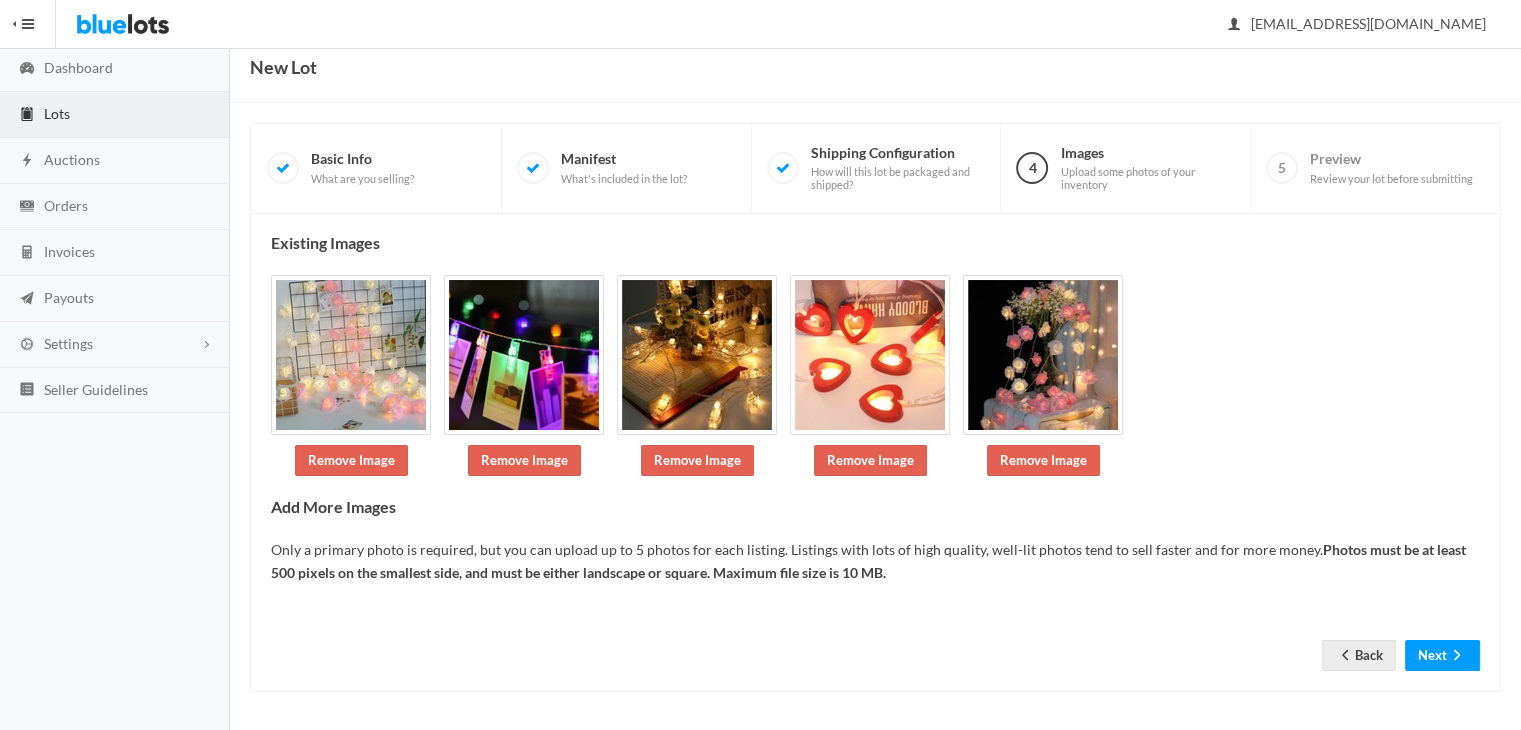 click on "Bluelots is for sale. If you are interested in purchasing the business, please contact us at [EMAIL_ADDRESS][DOMAIN_NAME].
HIDE MENU
Alex Trading LLC
Dashboard
Lots
Auctions
Orders
Invoices
Payouts
Settings
Account
Addresses
Connect Bank Account
Seller Guidelines
[EMAIL_ADDRESS][DOMAIN_NAME]
Sign Out
New Lot" at bounding box center [760, 294] 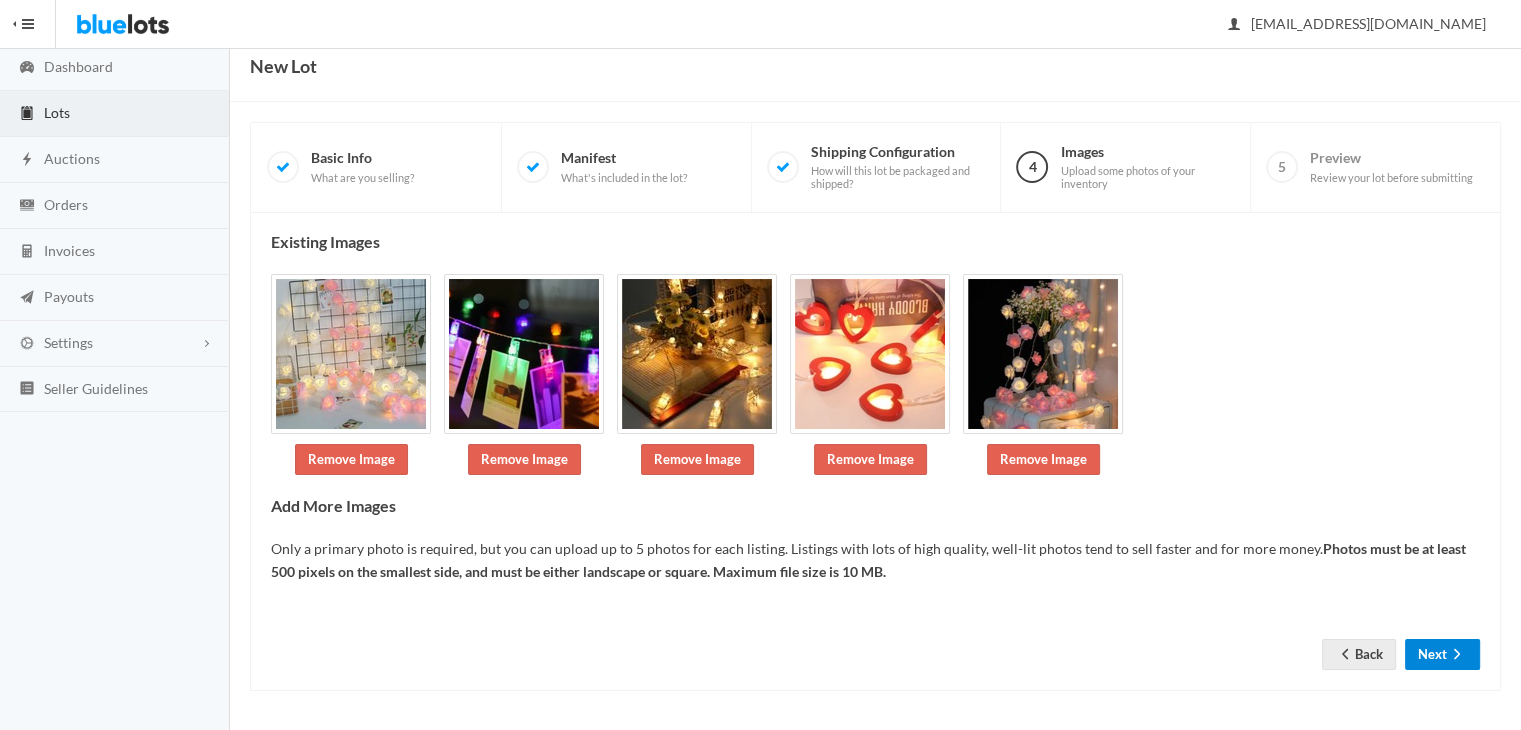 click 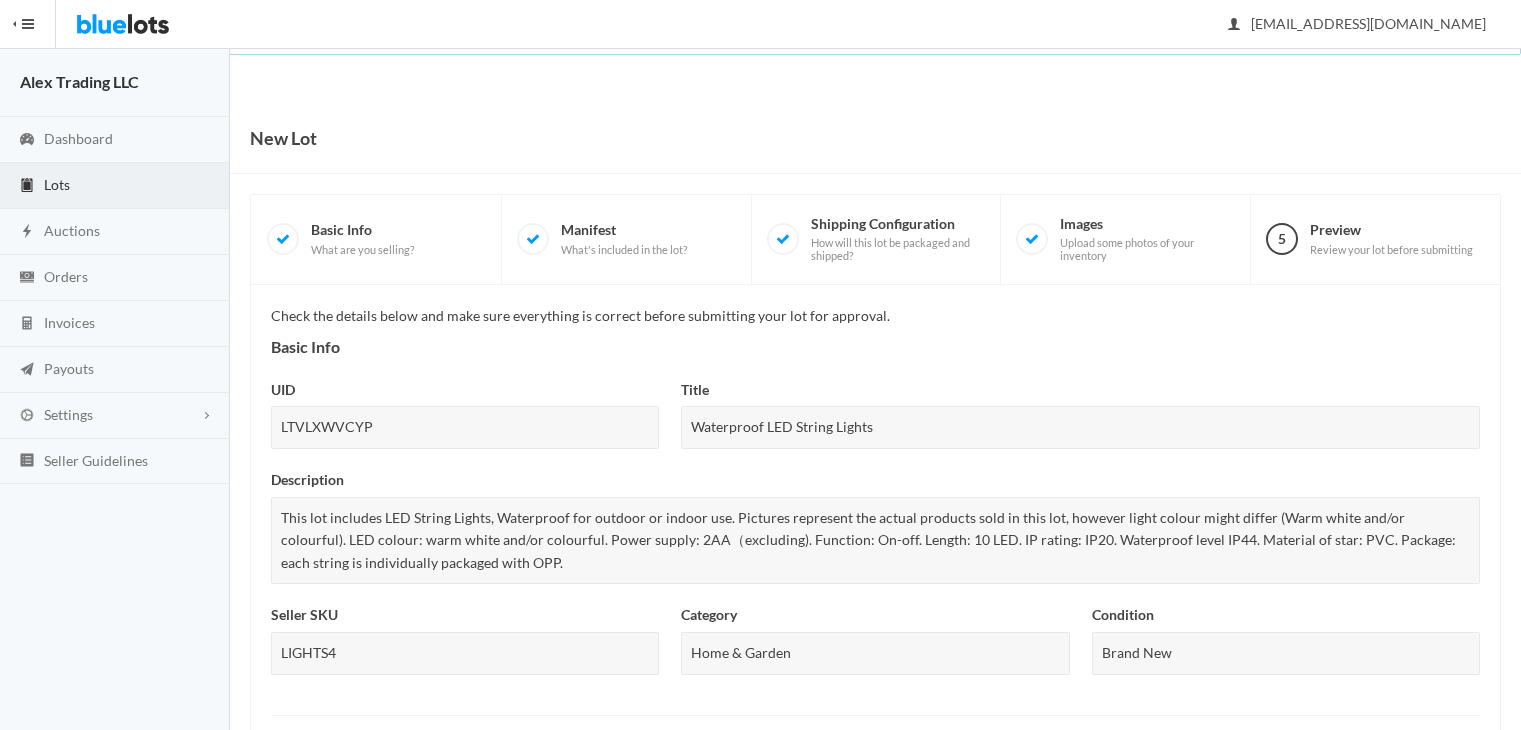 scroll, scrollTop: 0, scrollLeft: 0, axis: both 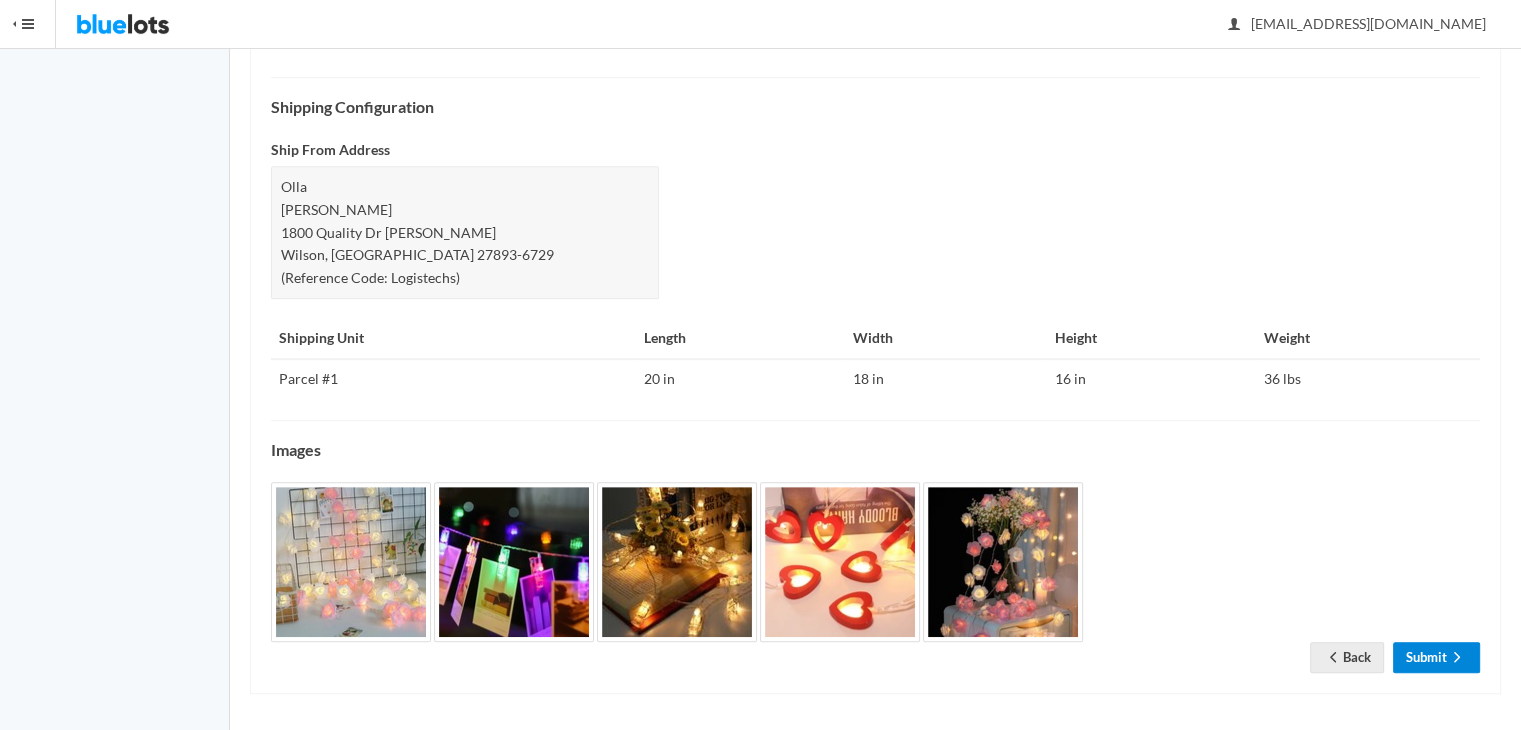 click on "Submit" at bounding box center (1436, 657) 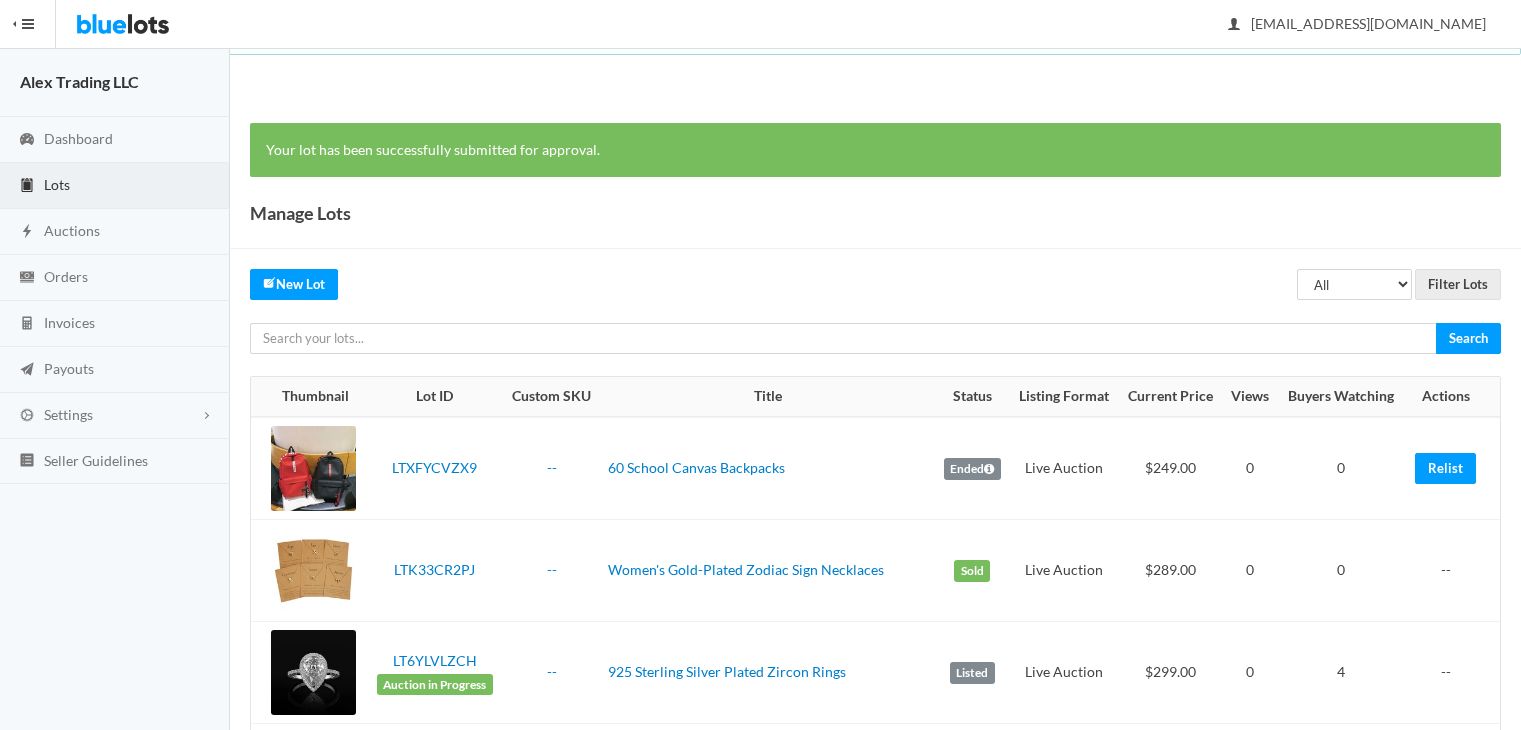 scroll, scrollTop: 0, scrollLeft: 0, axis: both 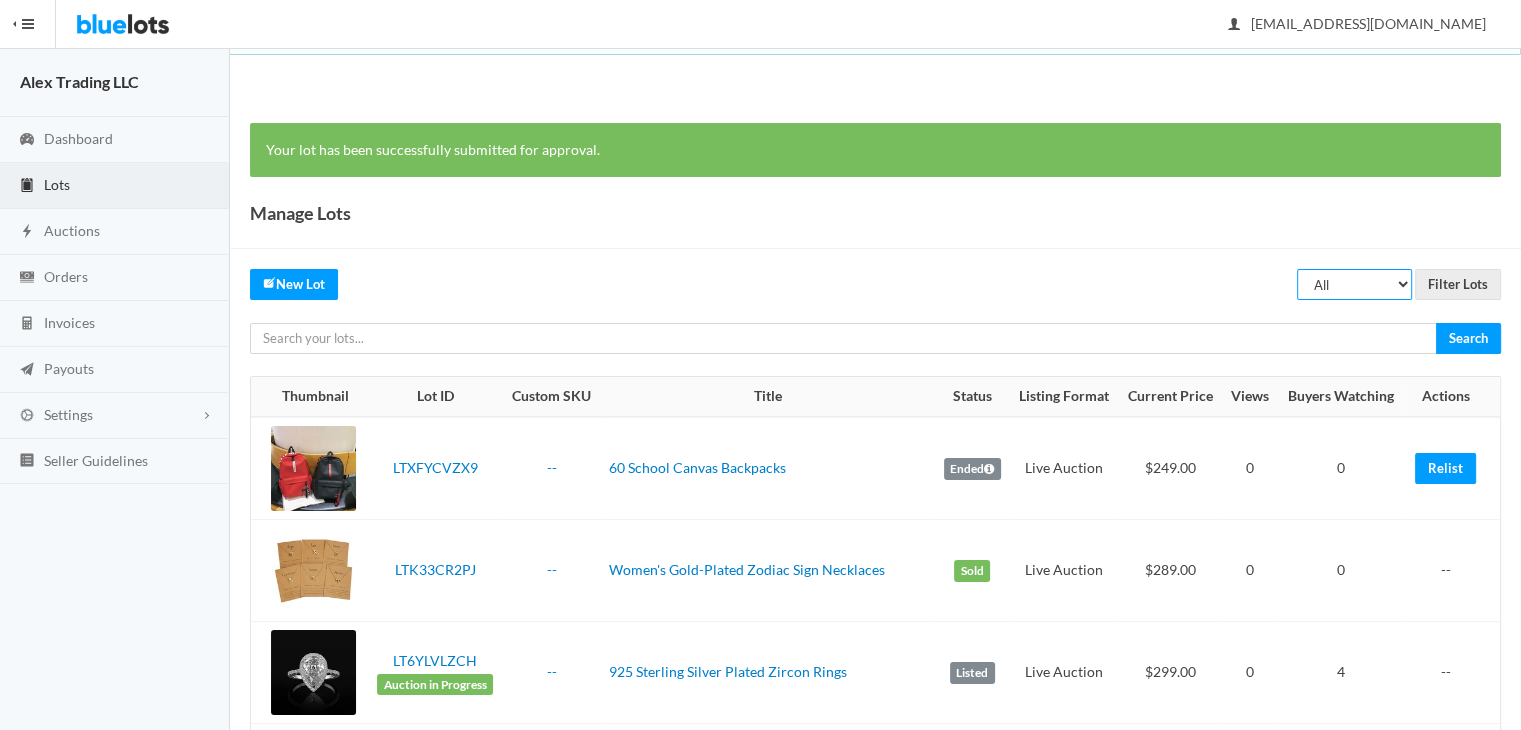 click on "All Draft
Unreviewed
Rejected
Scheduled
Listed
Sold
Ended" at bounding box center (1354, 284) 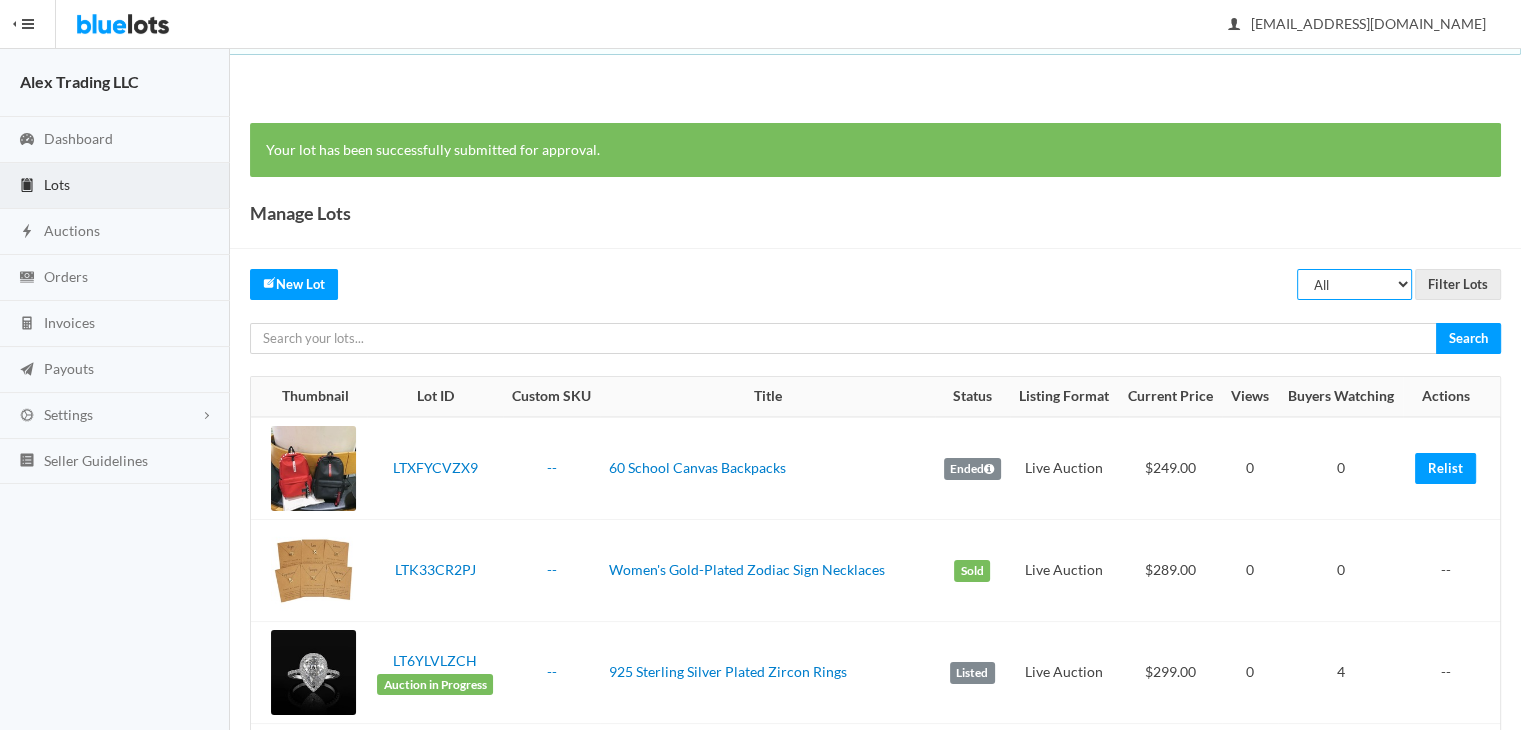 select on "ended" 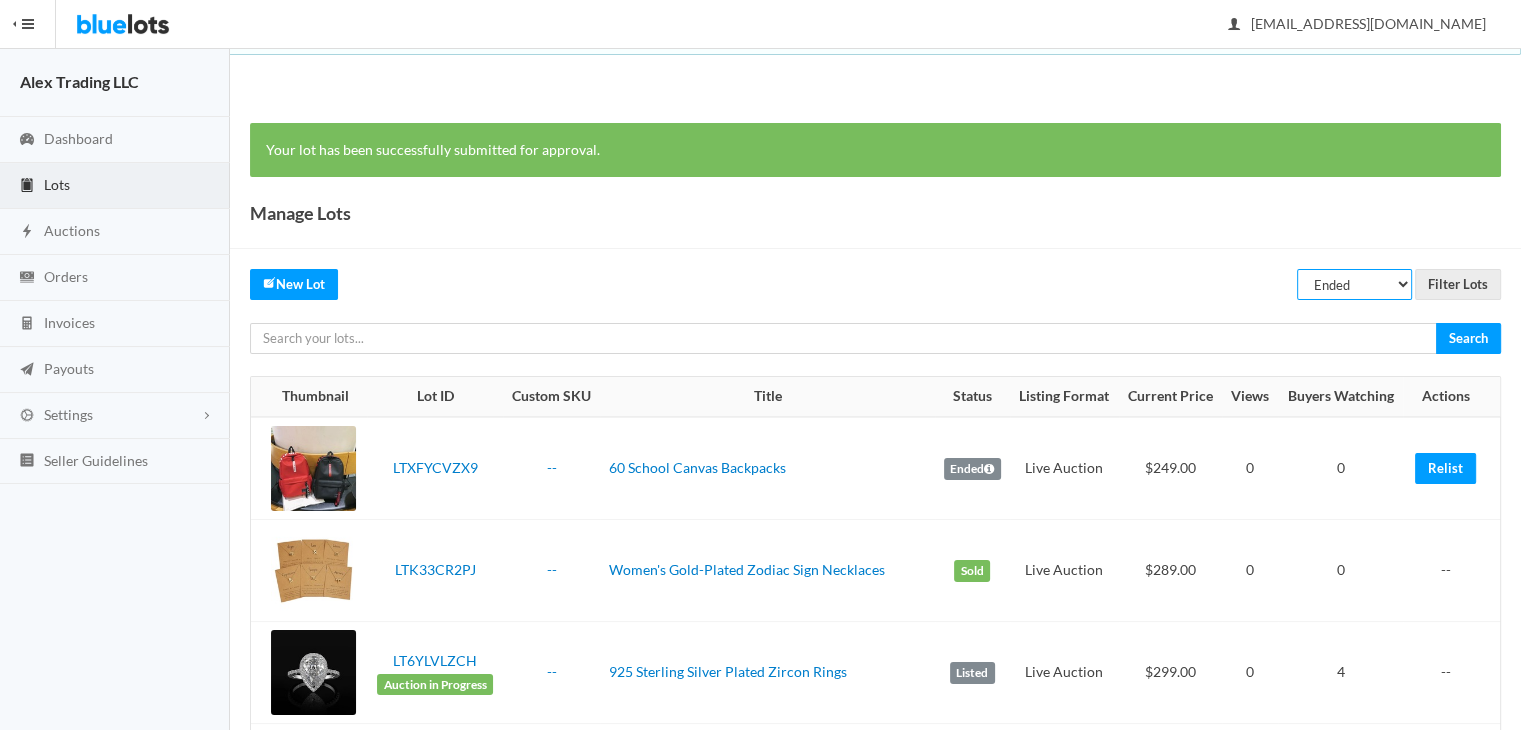 click on "All Draft
Unreviewed
Rejected
Scheduled
Listed
Sold
Ended" at bounding box center (1354, 284) 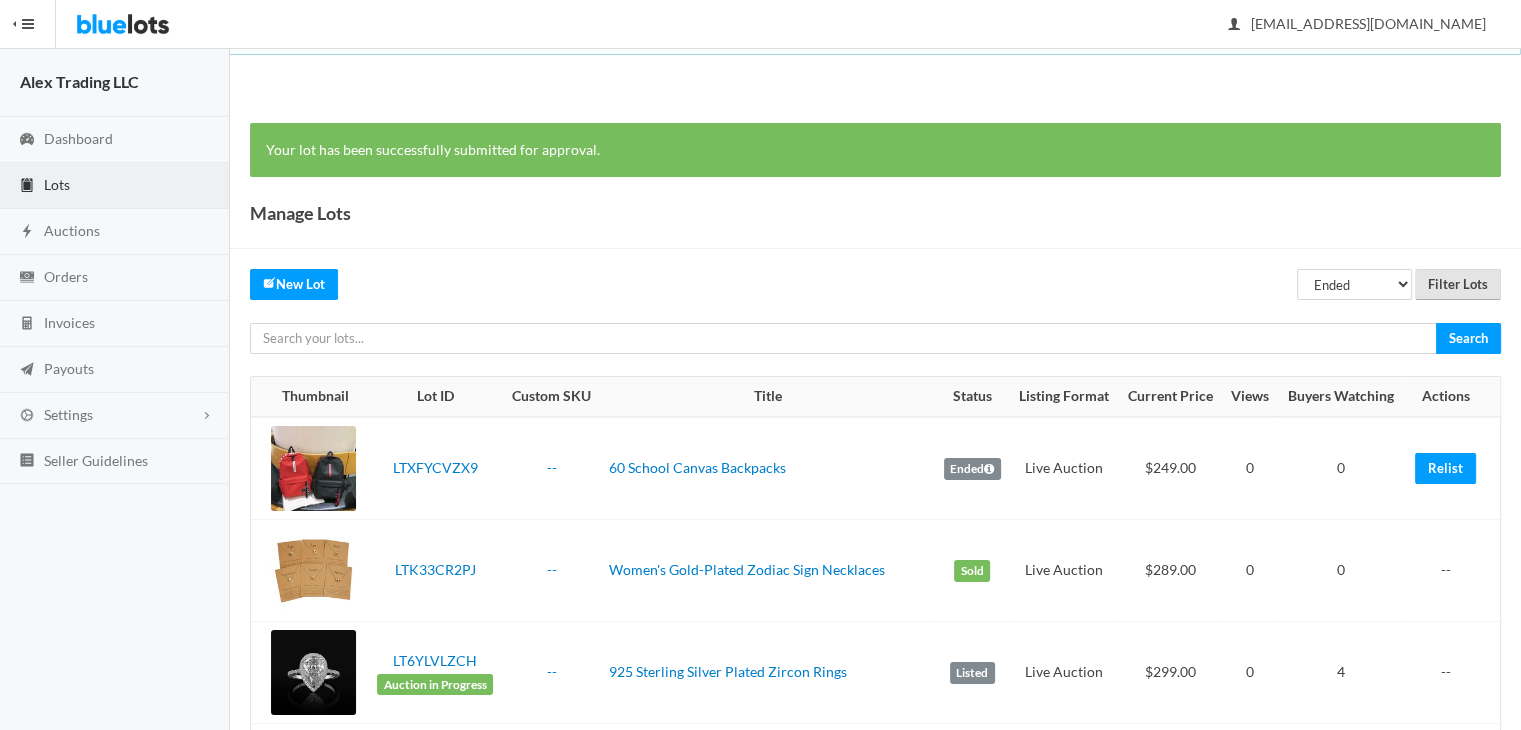 drag, startPoint x: 1441, startPoint y: 300, endPoint x: 1454, endPoint y: 282, distance: 22.203604 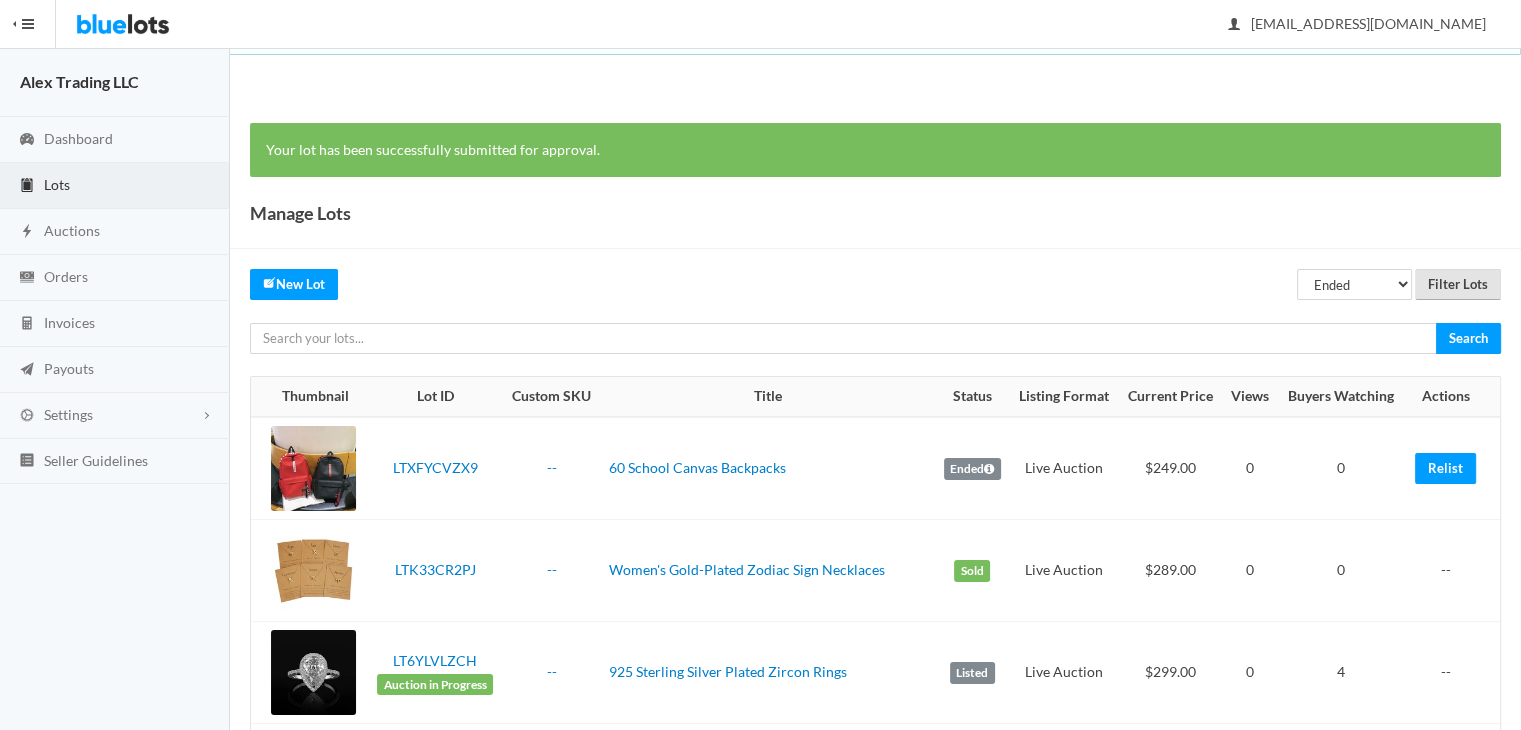 click on "Your lot has been successfully submitted for approval.
Manage Lots
All Draft
Unreviewed
Rejected
Scheduled
Listed
Sold
Ended
Filter Lots
New Lot
Search
Thumbnail
Lot ID
Custom SKU
Title
Status
Listing Format
Current Price
Views
Buyers Watching
Actions
LTXFYCVZX9
--
60 School Canvas Backpacks
Ended
Live Auction
$249.00
0
0
Relist
--" at bounding box center [875, 2873] 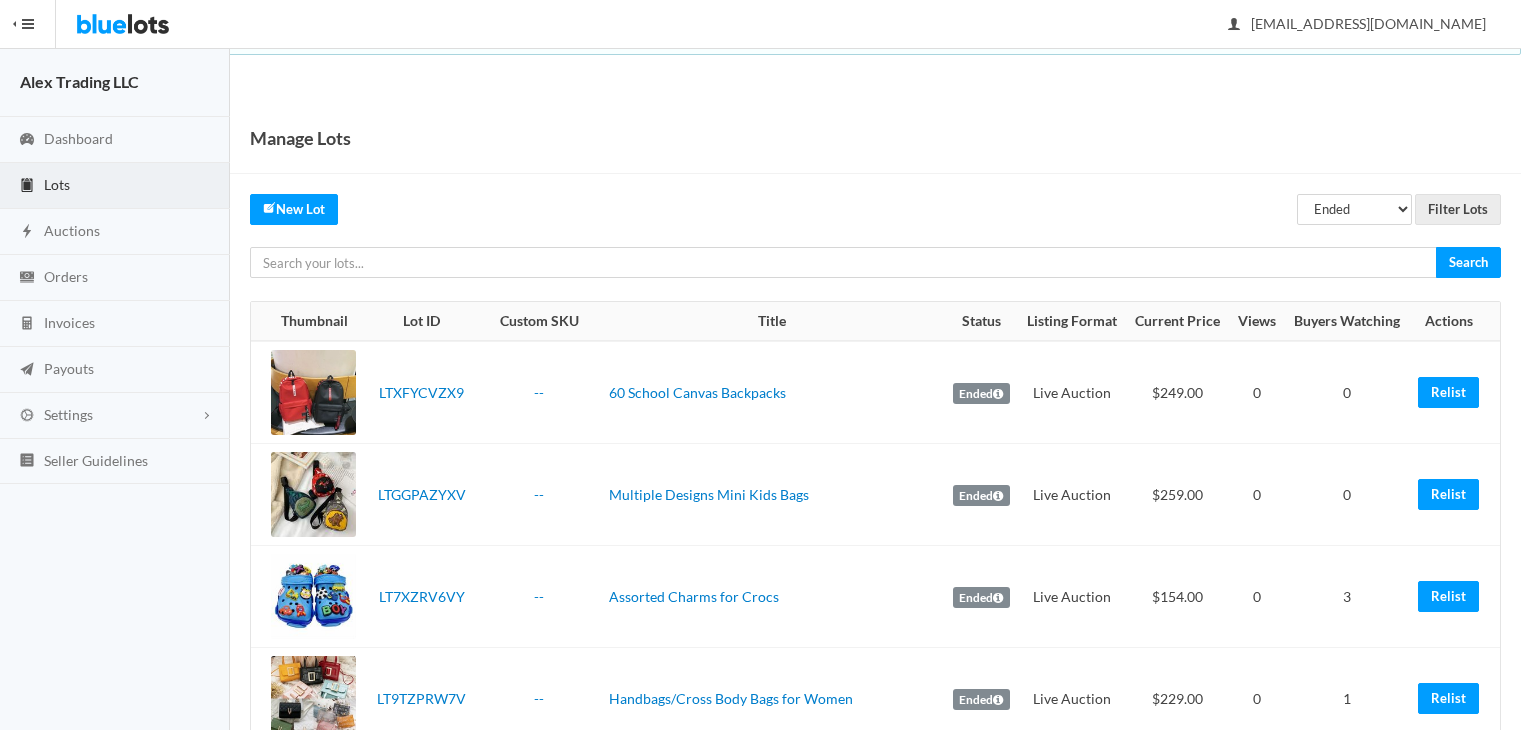 scroll, scrollTop: 0, scrollLeft: 0, axis: both 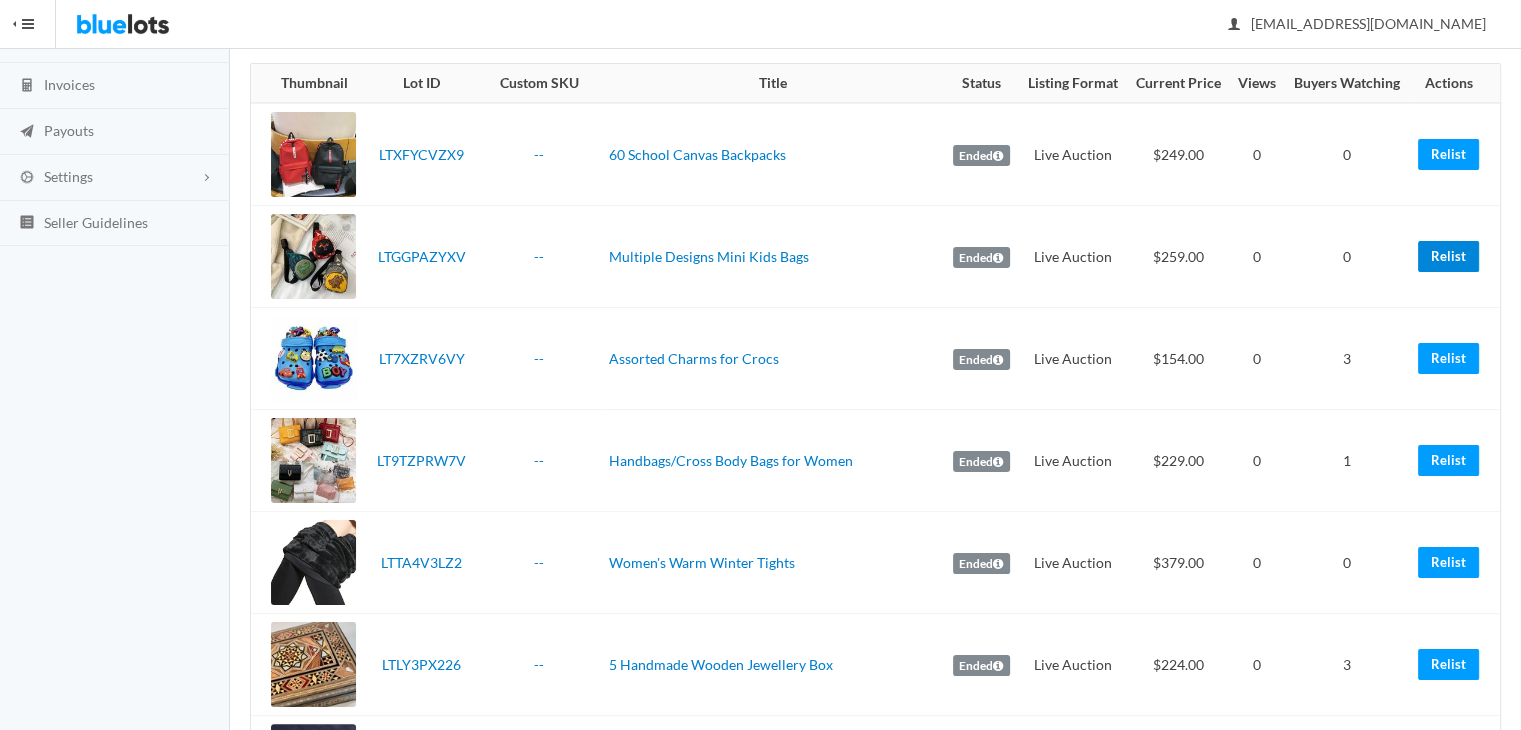 click on "Relist" at bounding box center (1448, 256) 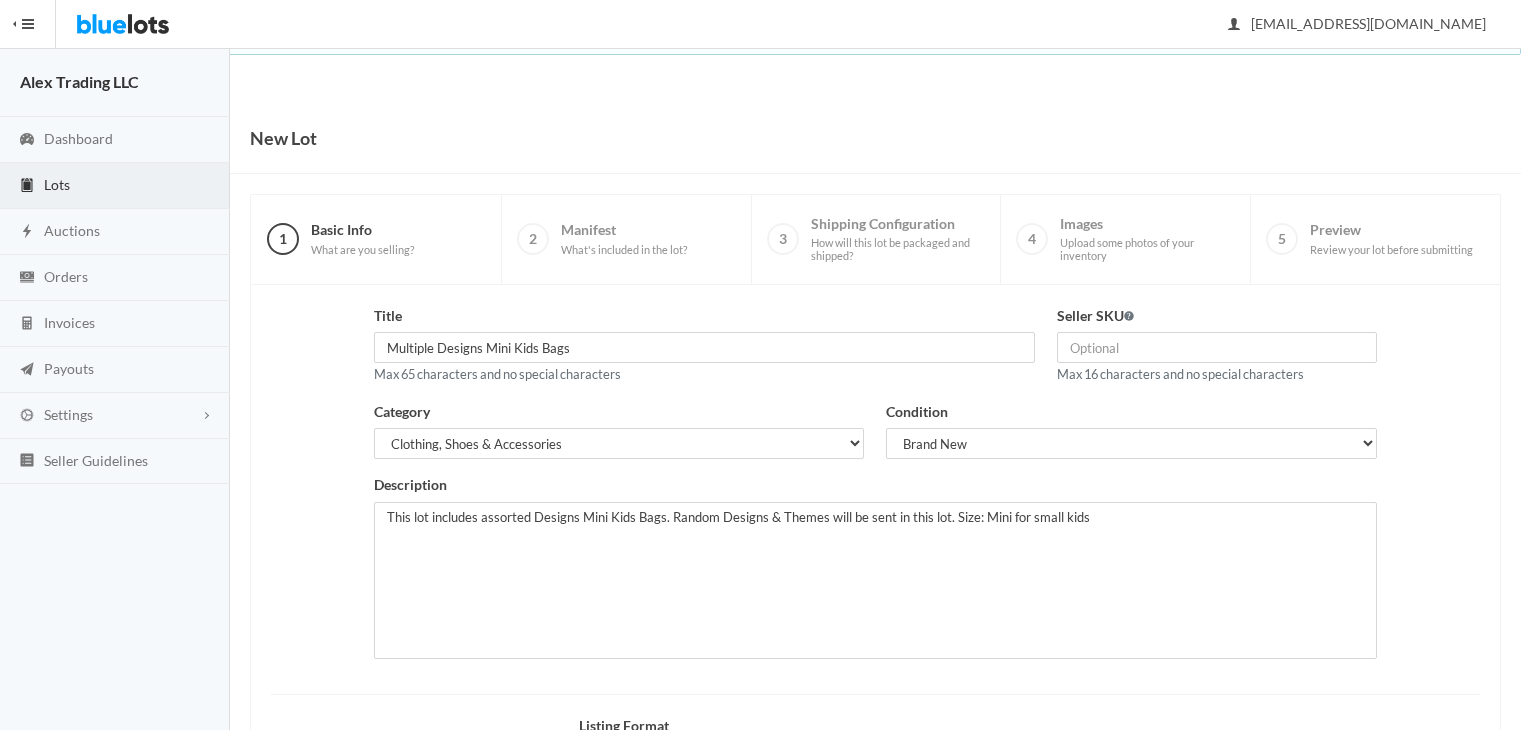 scroll, scrollTop: 0, scrollLeft: 0, axis: both 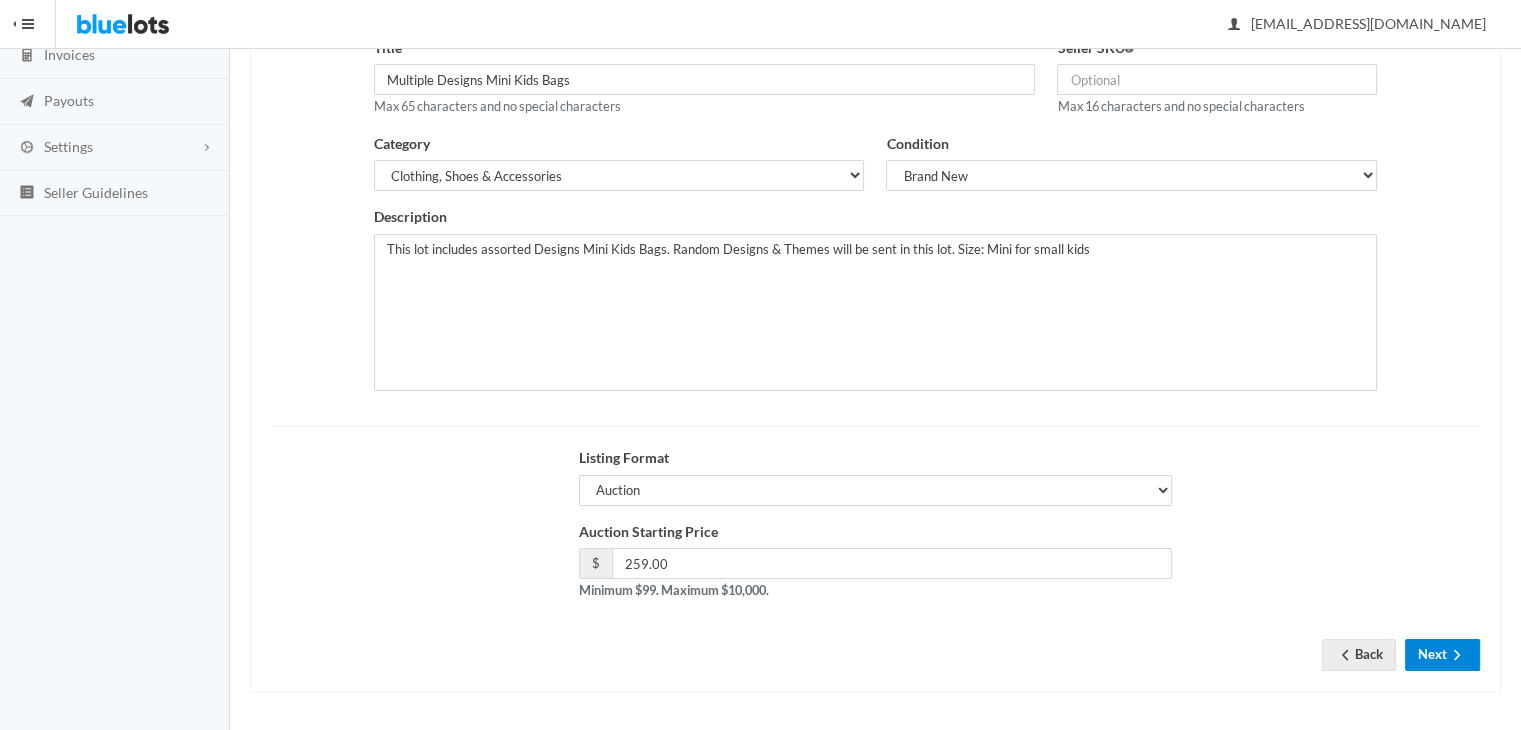 click on "Next" at bounding box center (1442, 654) 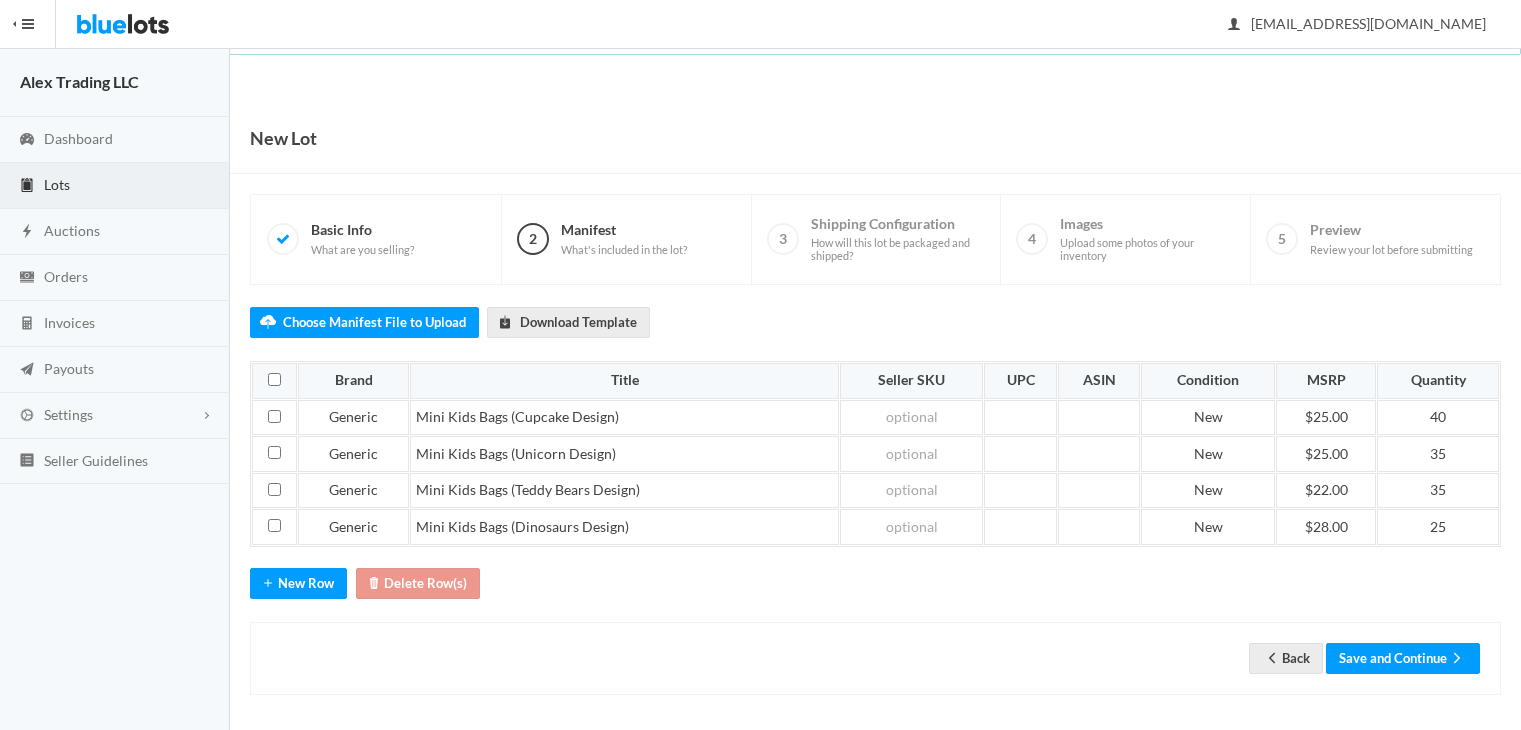 scroll, scrollTop: 0, scrollLeft: 0, axis: both 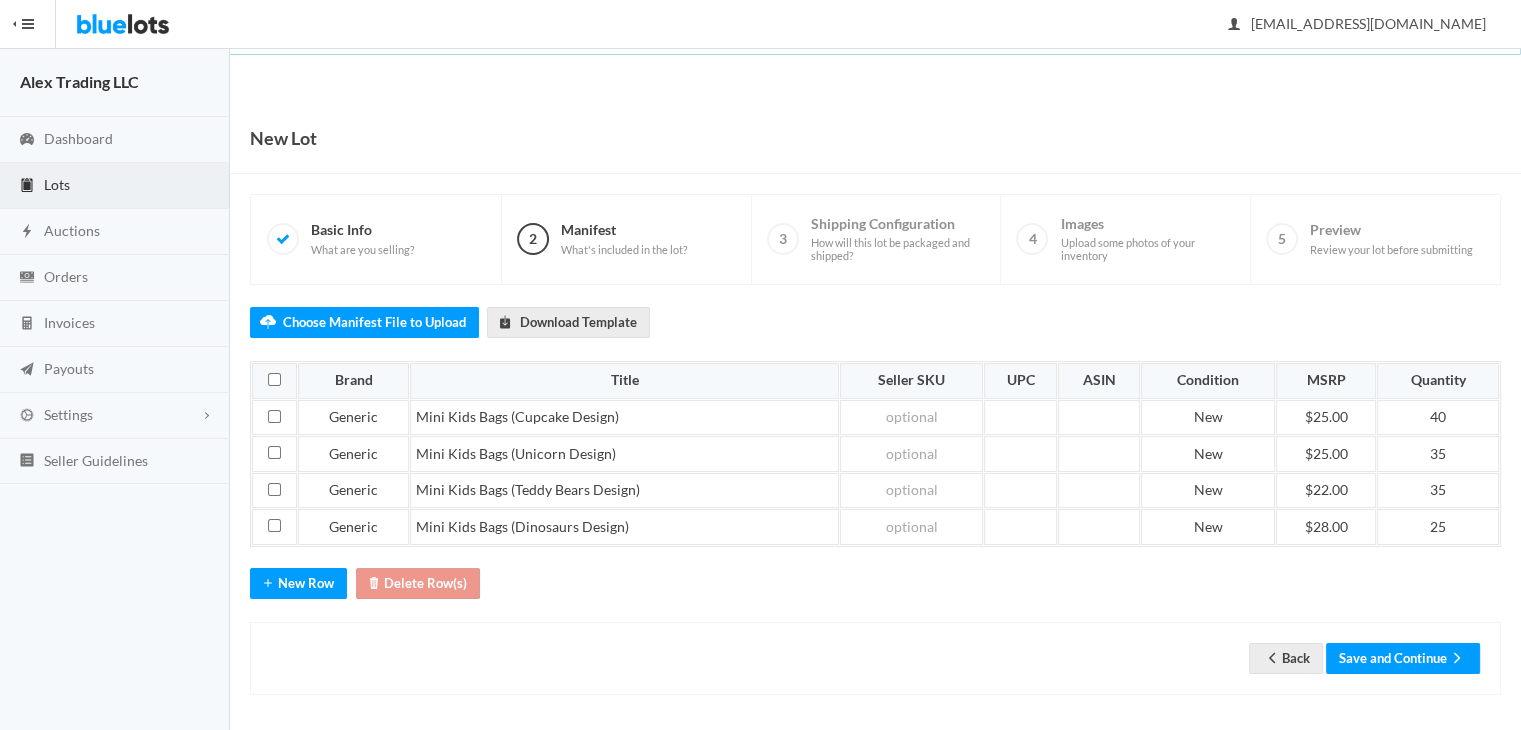 click on "Save and Continue" at bounding box center [1403, 658] 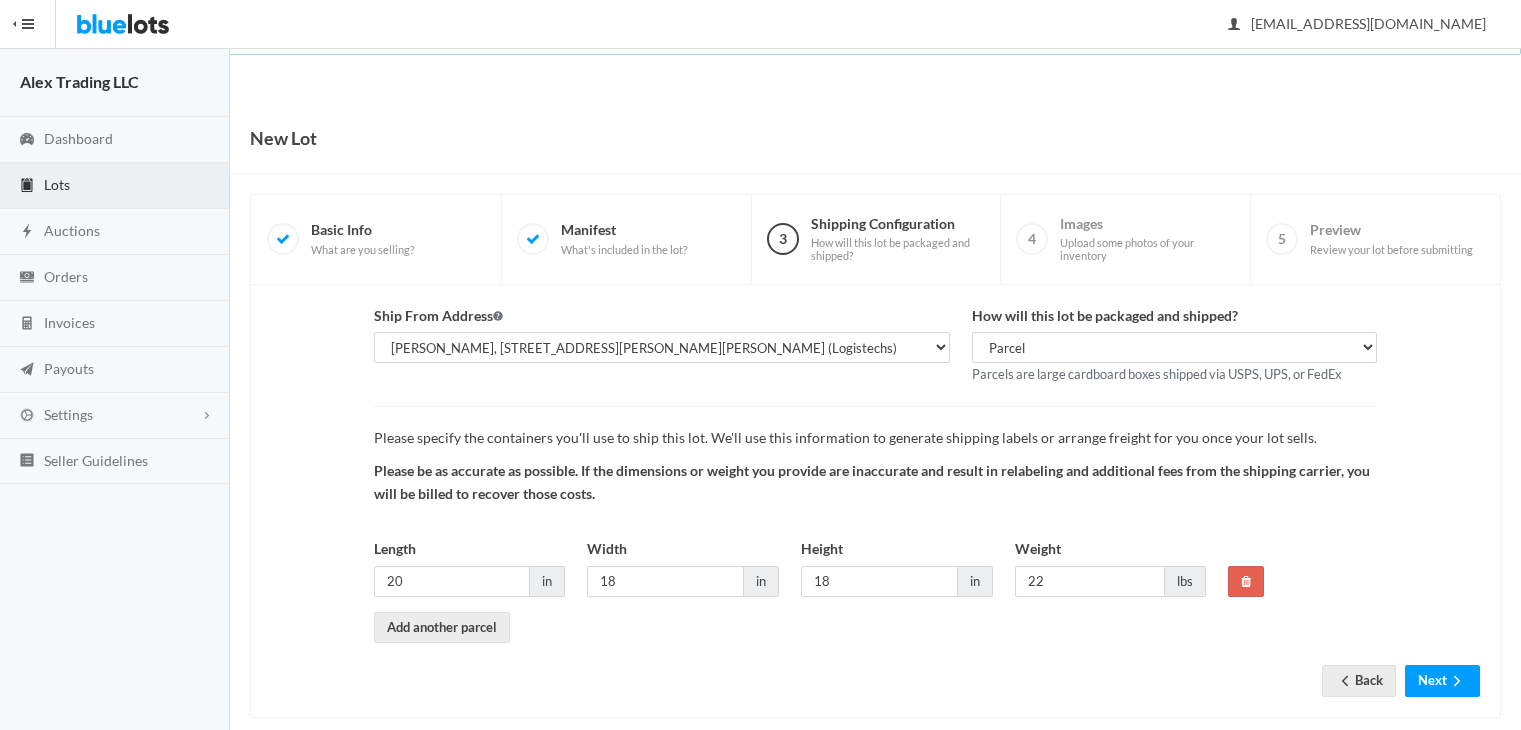 scroll, scrollTop: 0, scrollLeft: 0, axis: both 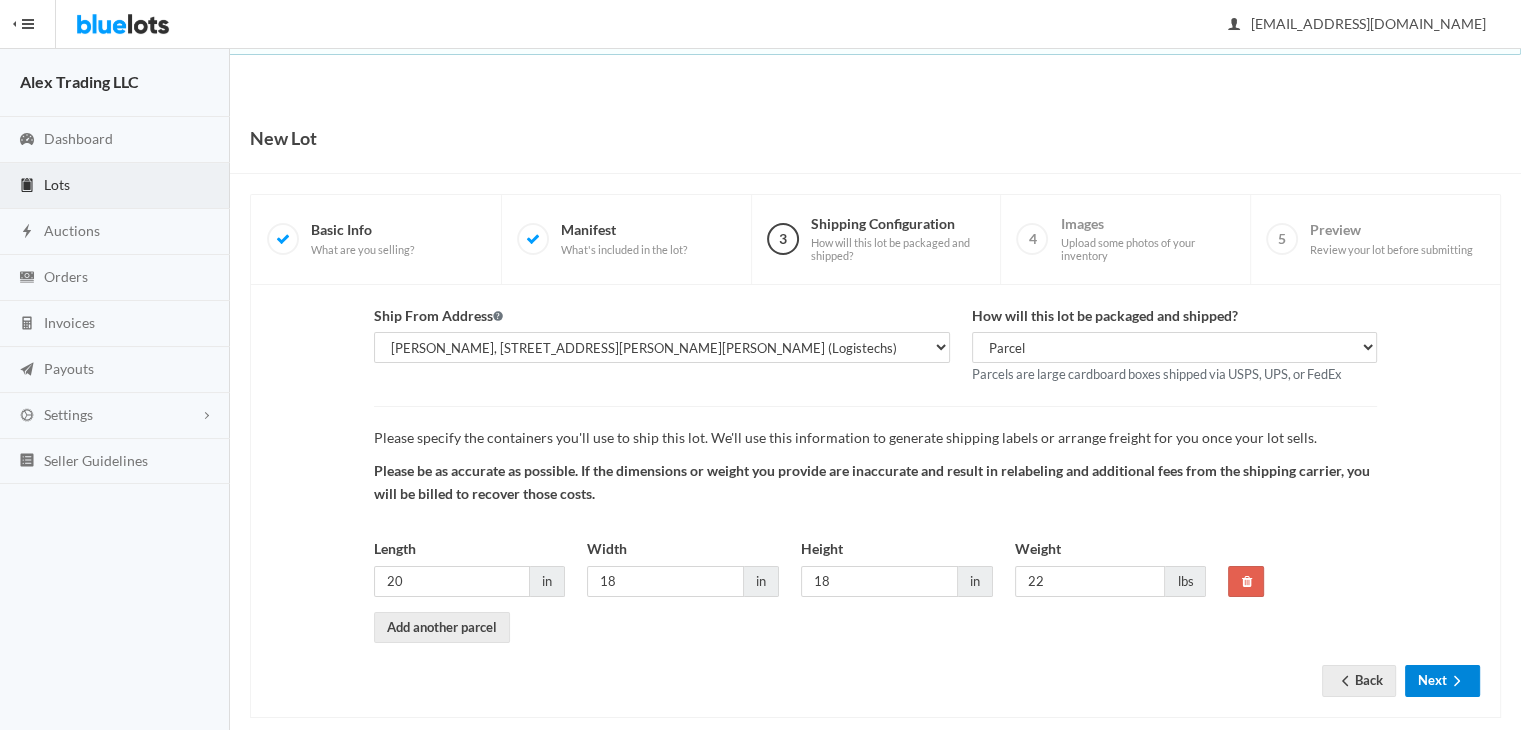 click on "Next" at bounding box center (1442, 680) 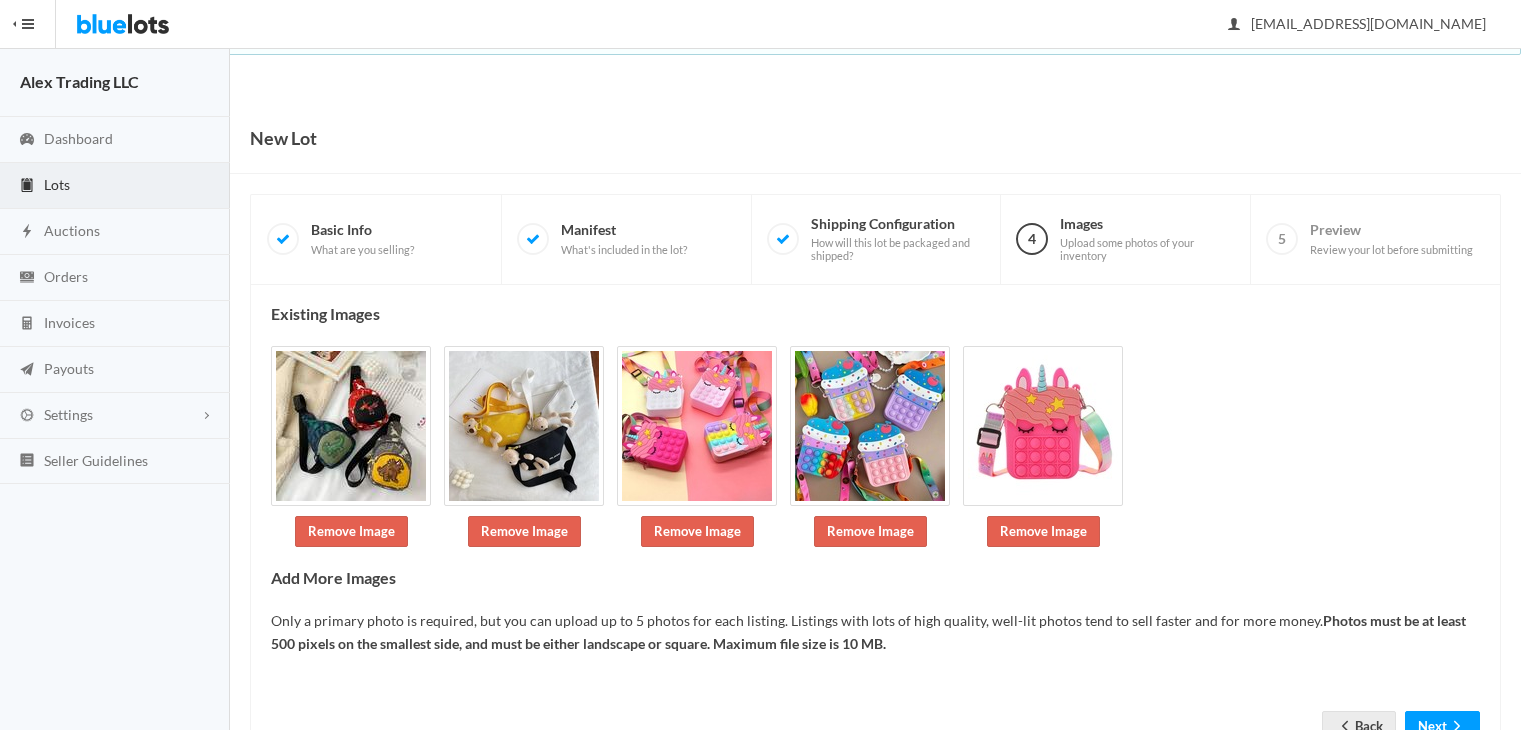 scroll, scrollTop: 0, scrollLeft: 0, axis: both 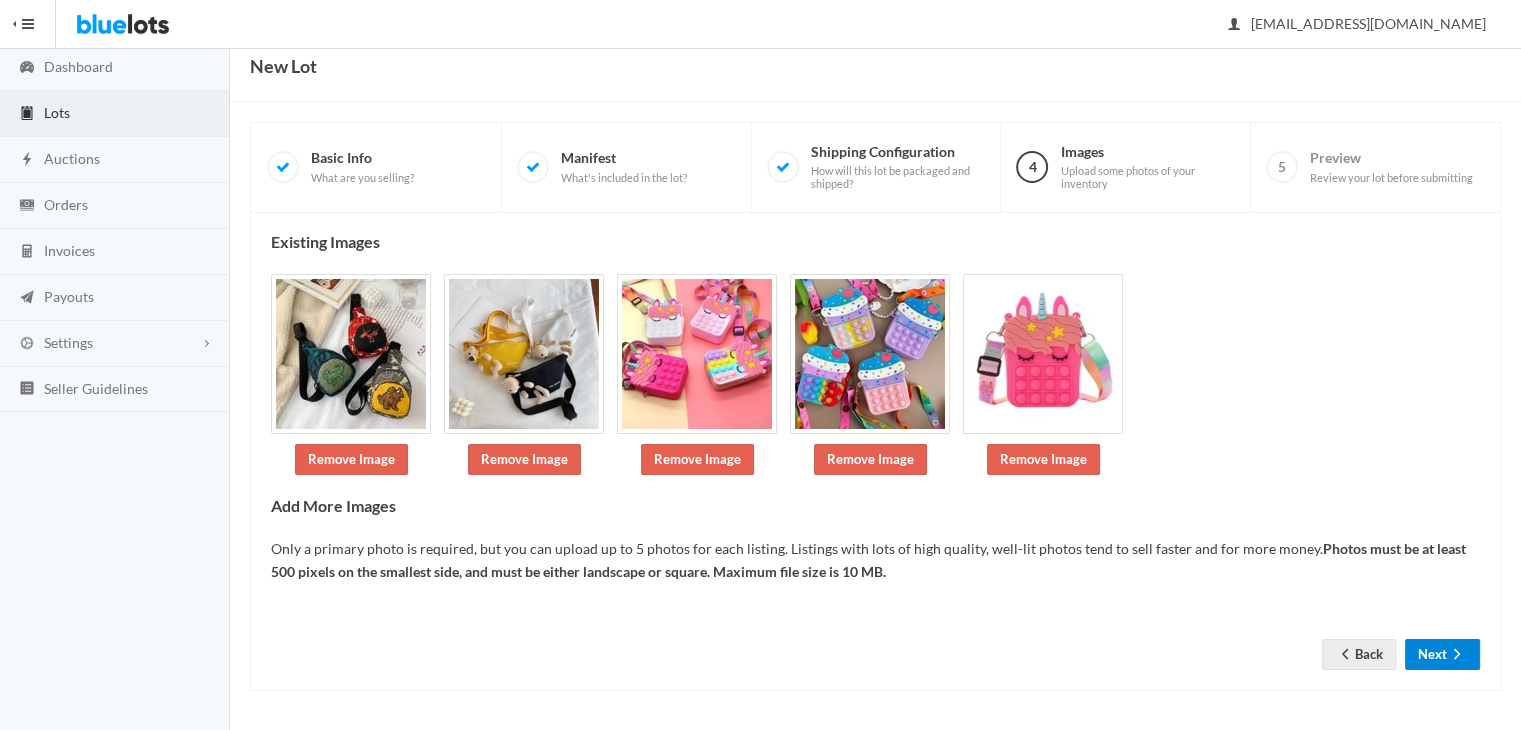 click at bounding box center [1457, 655] 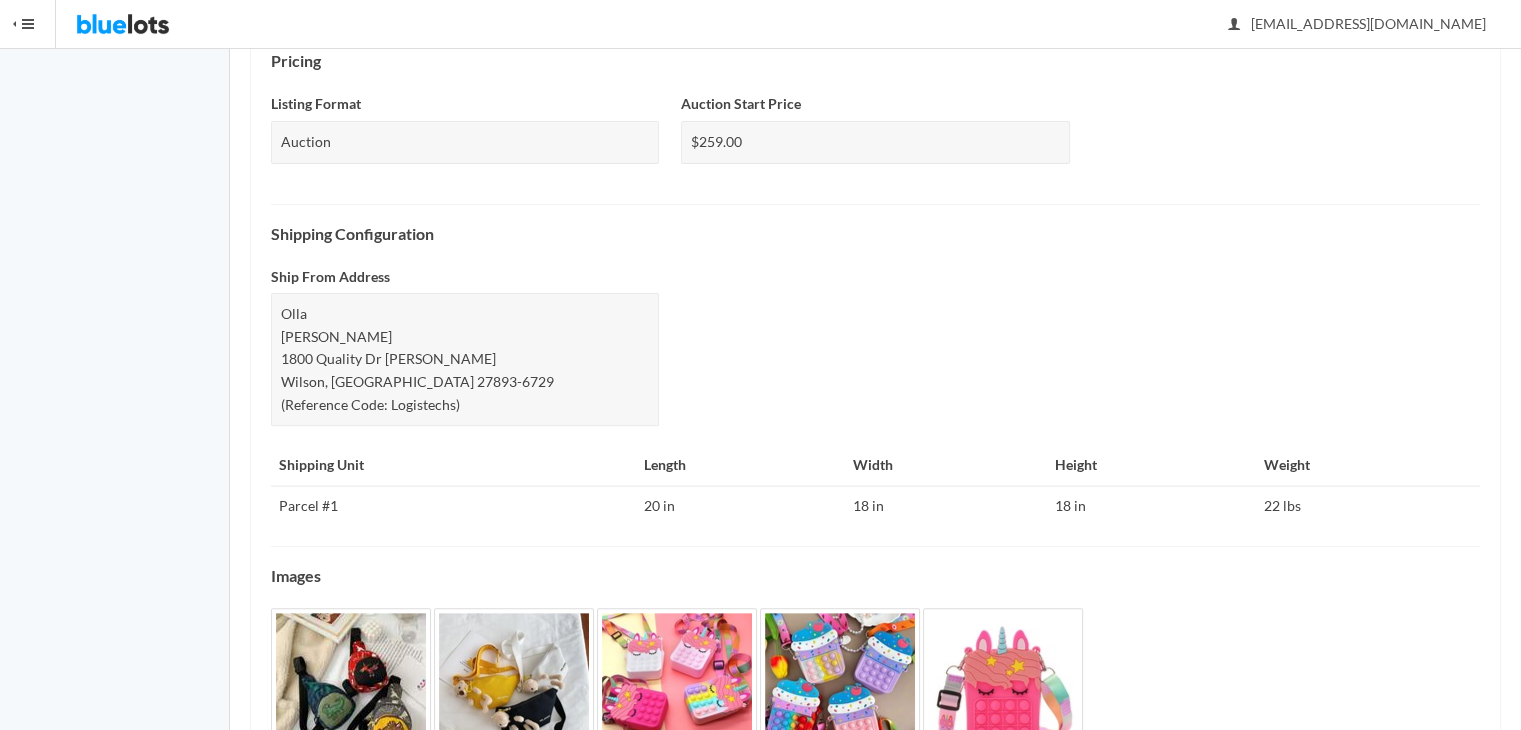 click on "Bluelots is for sale. If you are interested in purchasing the business, please contact us at support@bluelots.com.
HIDE MENU
Alex Trading LLC
Dashboard
Lots
Auctions
Orders
Invoices
Payouts
Settings
Account
Addresses
Connect Bank Account
Seller Guidelines
alextrading.b2b@gmail.com
Sign Out
New Lot" at bounding box center (760, -273) 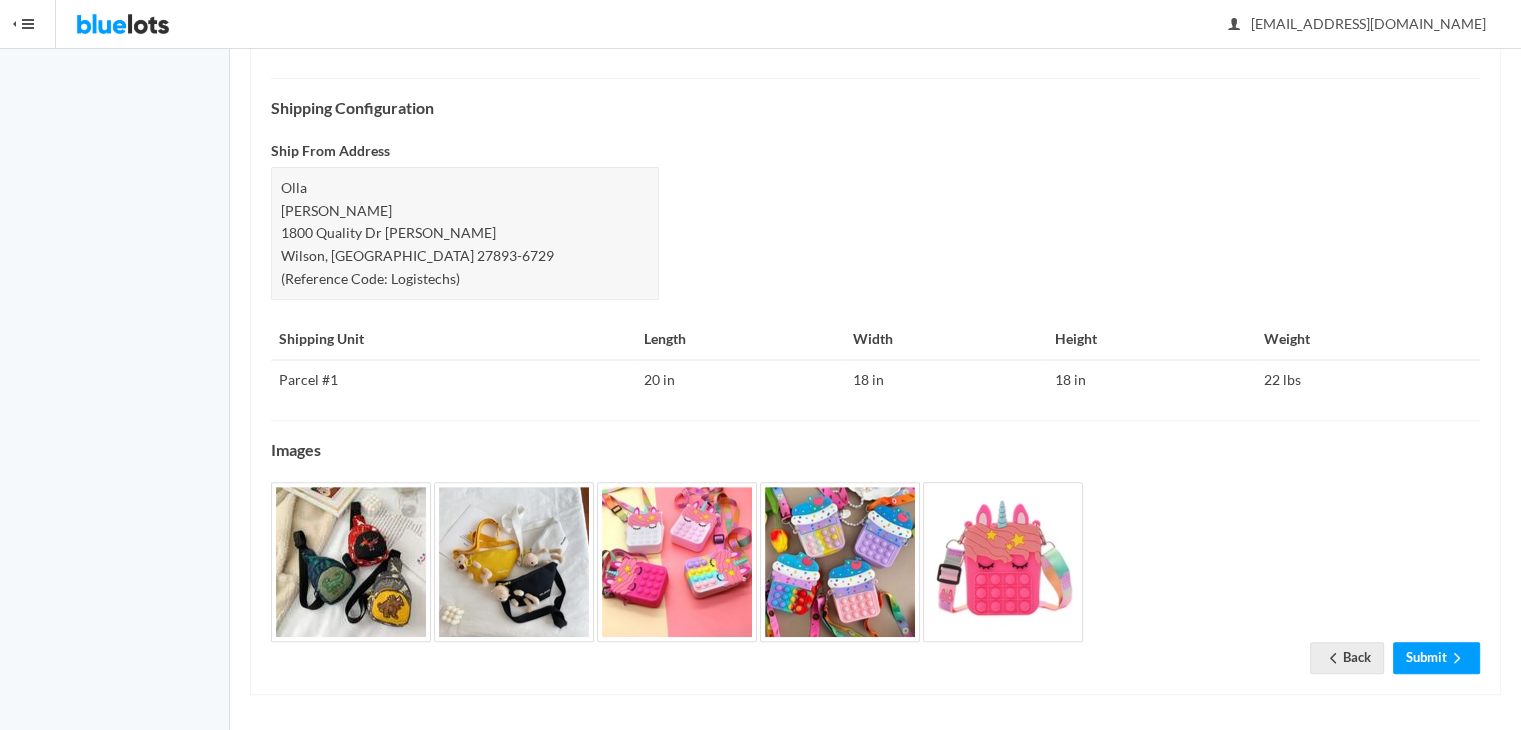 click on "Check the details below and make sure everything is correct before submitting your lot for approval.
Basic Info
UID
LTGGPAZYXV
Title
Multiple Designs Mini Kids Bags
Description
This lot includes assorted Designs Mini Kids Bags. Random Designs & Themes will be sent in this lot. Size: Mini for small kids
Seller SKU
--
Category
Clothing, Shoes & Accessories
Condition
Brand New
Pricing
Listing Format
Auction
Auction Start Price
$259.00" at bounding box center (875, 107) 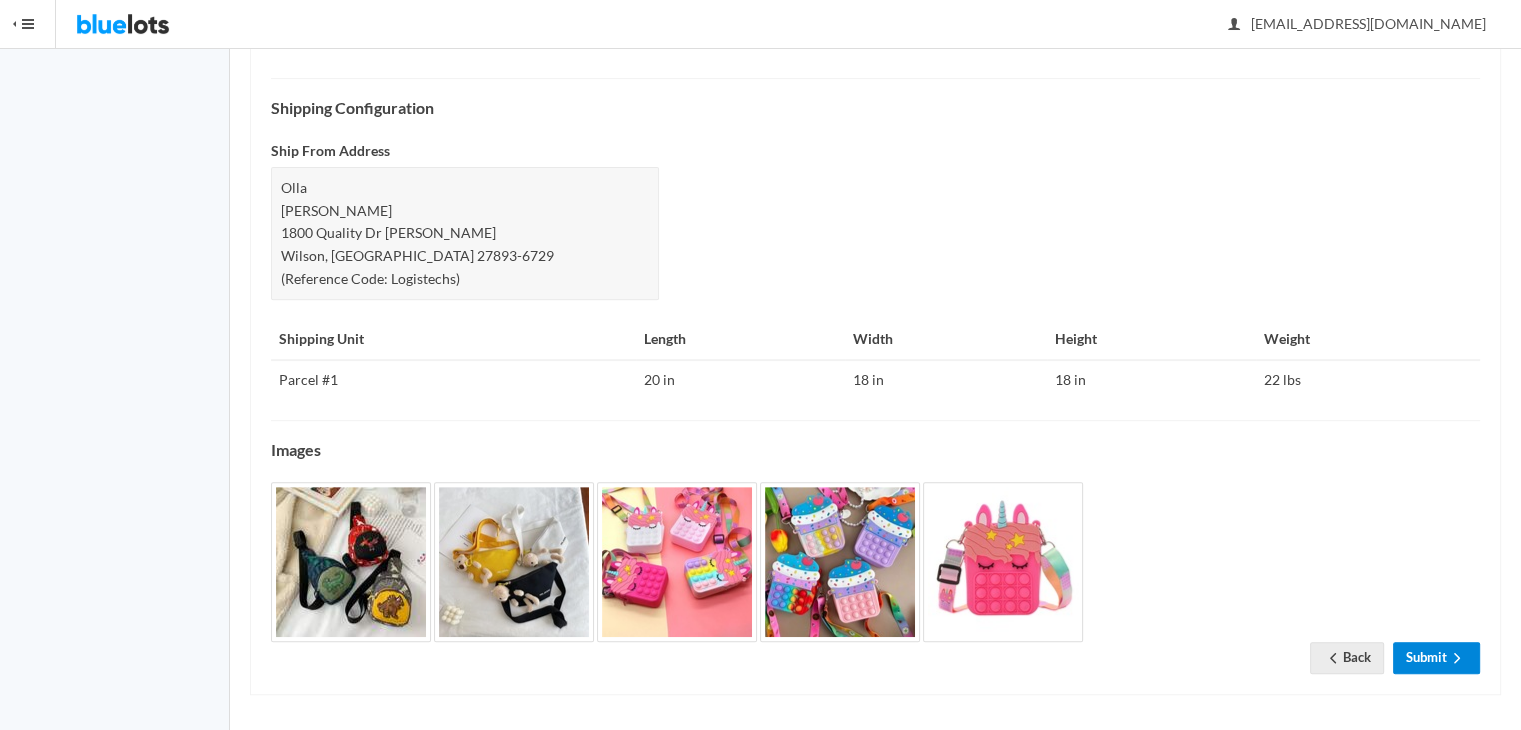 click on "Submit" at bounding box center (1436, 657) 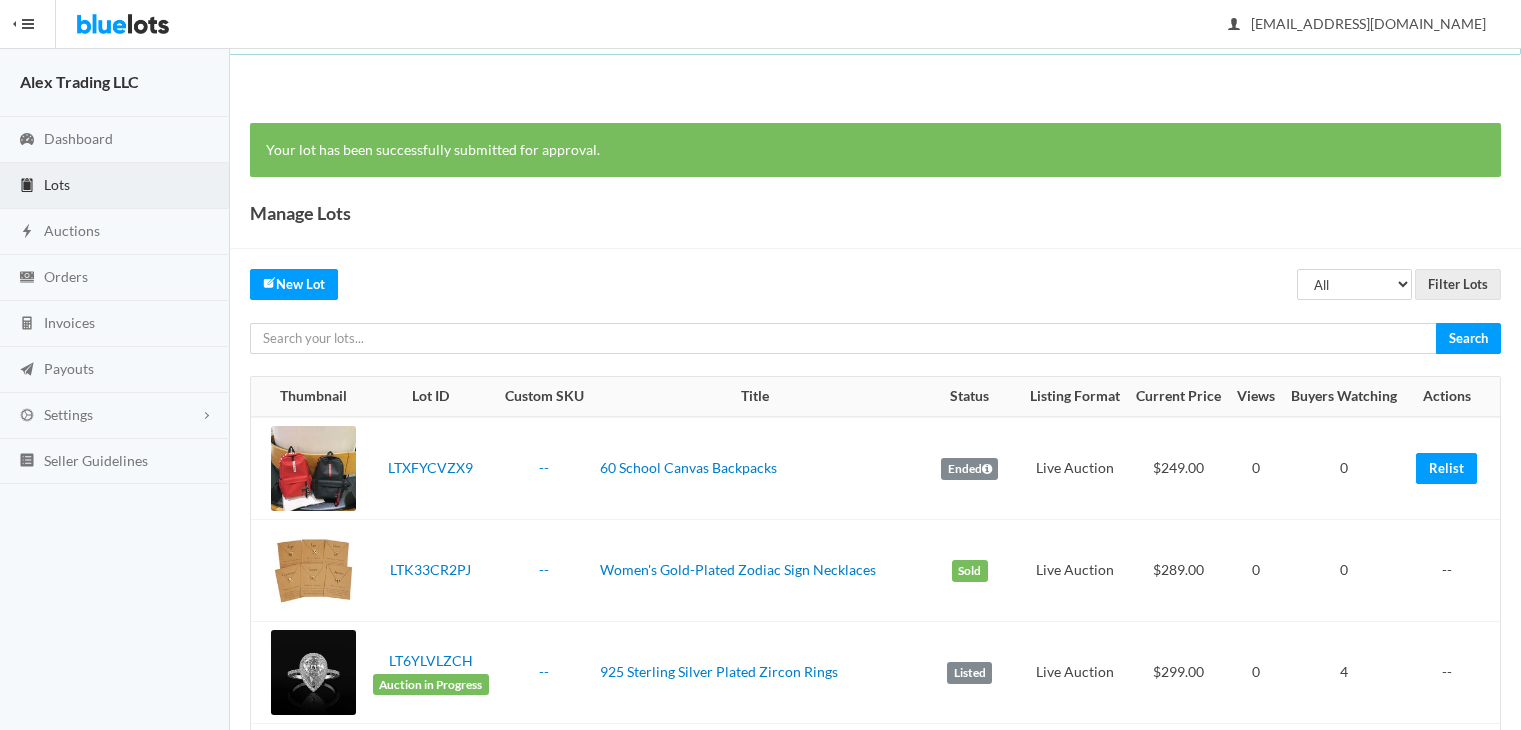 scroll, scrollTop: 0, scrollLeft: 0, axis: both 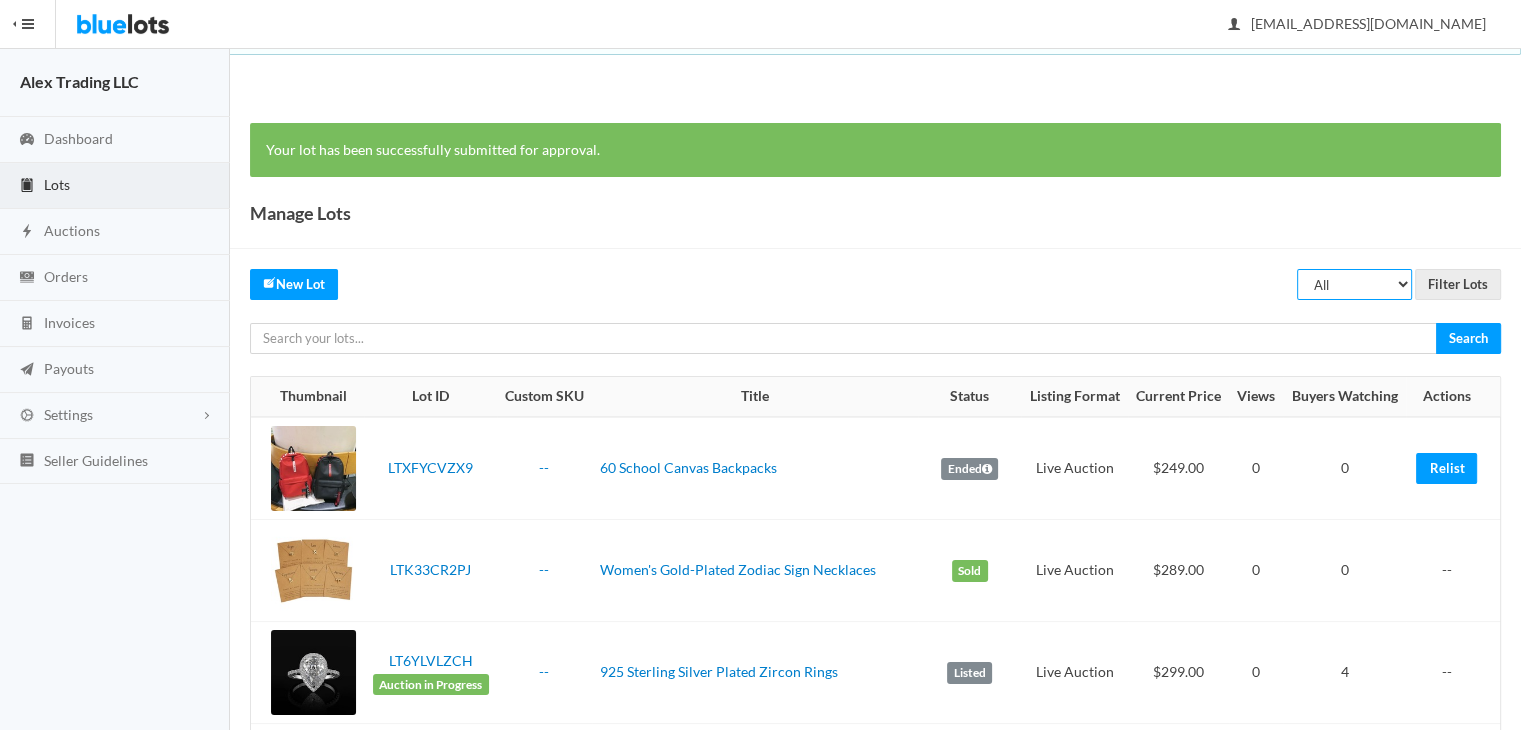 click on "All Draft
Unreviewed
Rejected
Scheduled
Listed
Sold
Ended" at bounding box center (1354, 284) 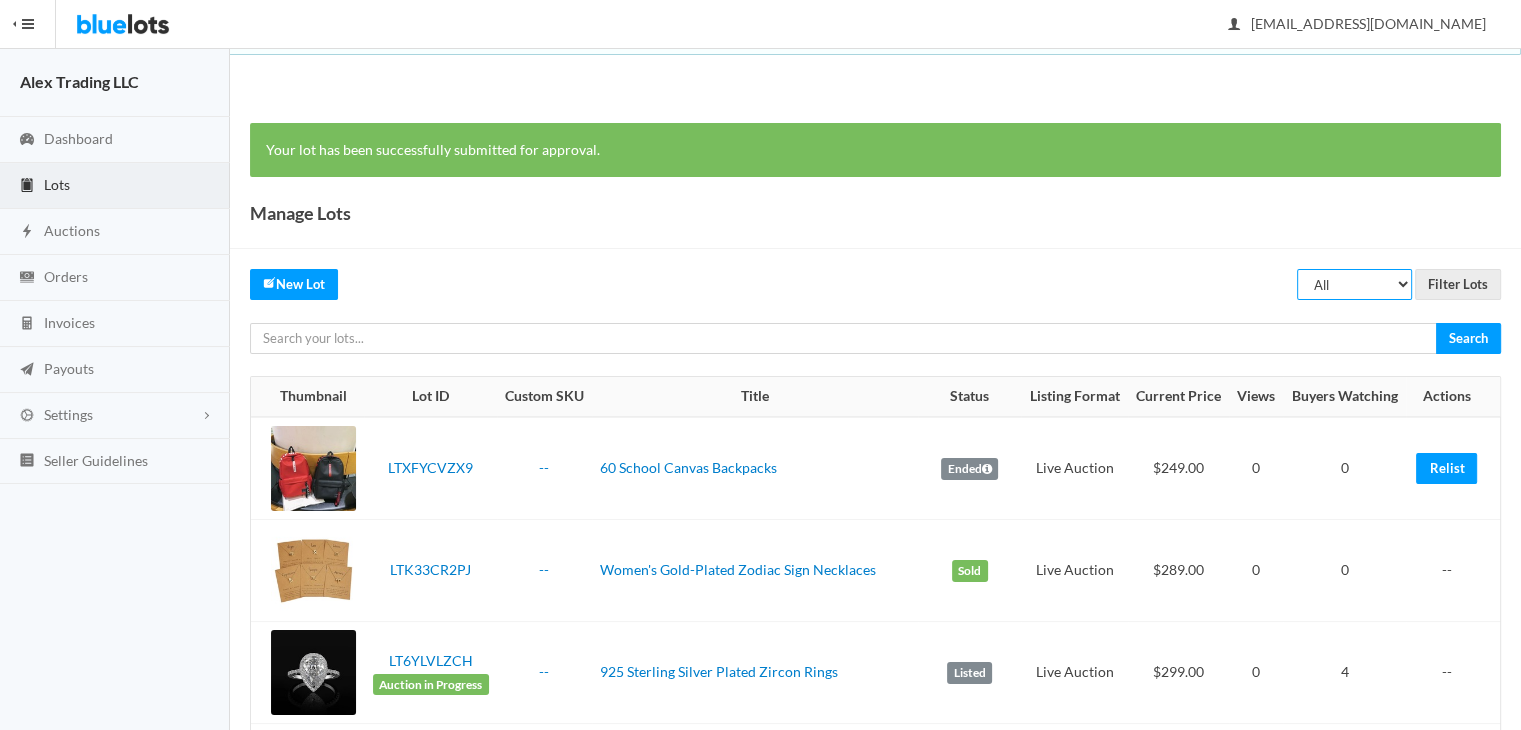 select on "ended" 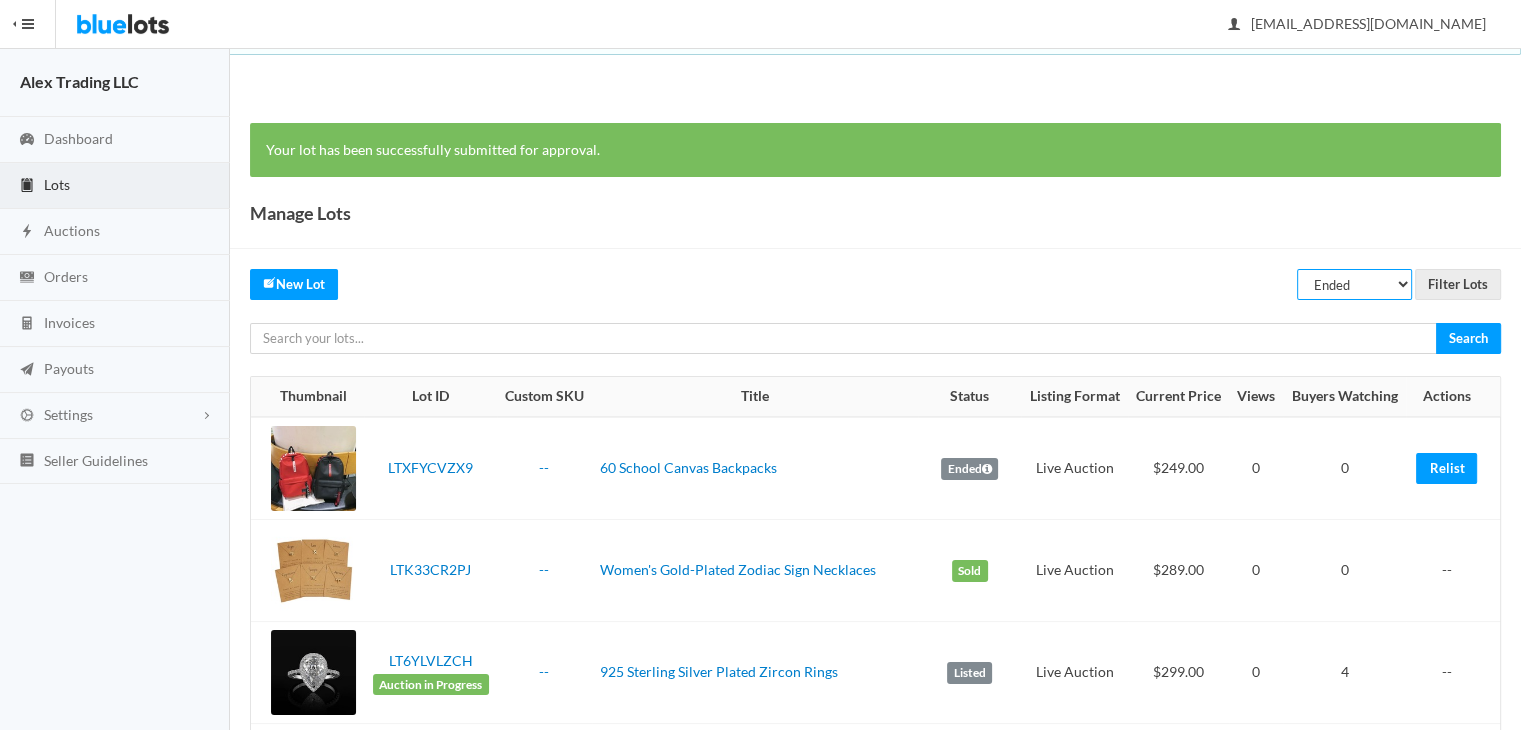 click on "All Draft
Unreviewed
Rejected
Scheduled
Listed
Sold
Ended" at bounding box center (1354, 284) 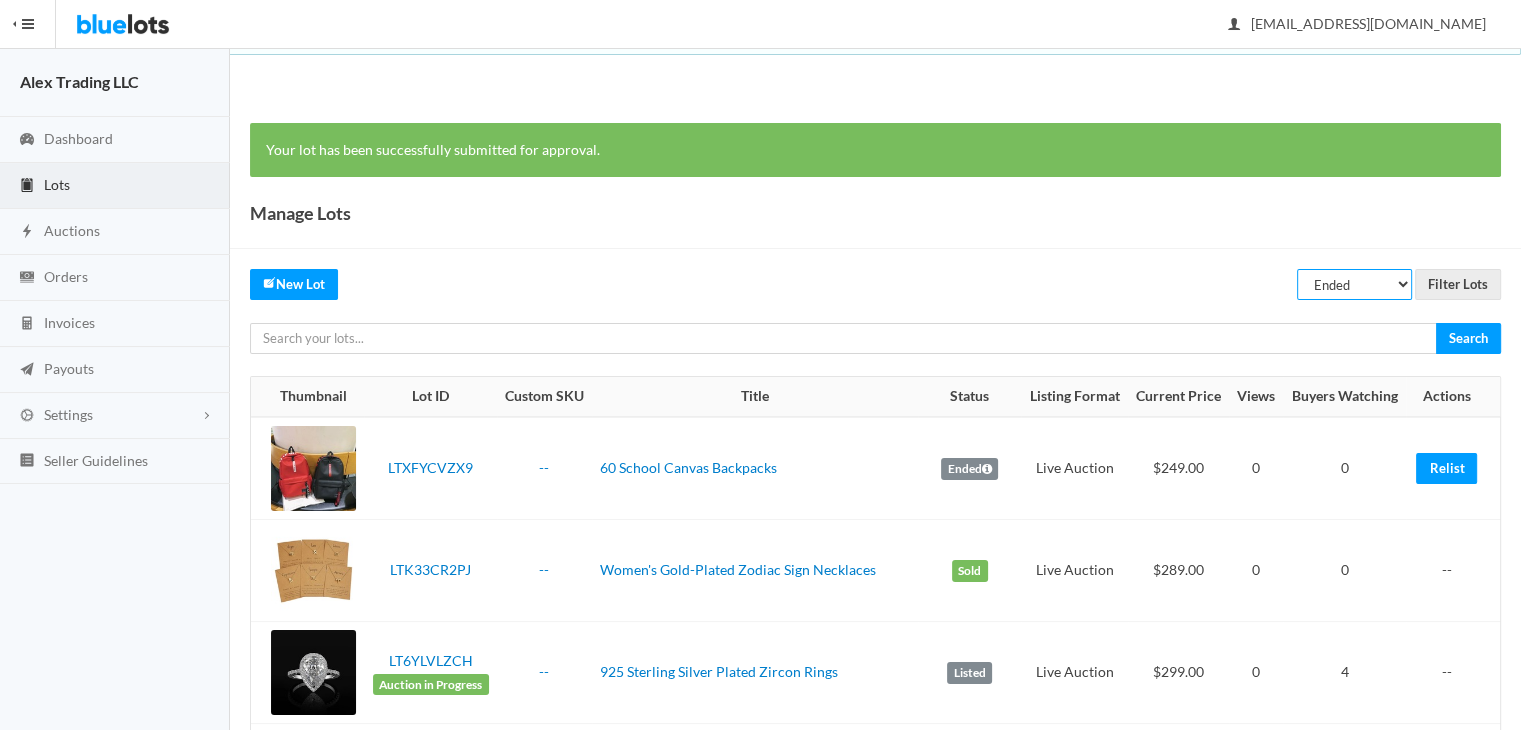 scroll, scrollTop: 56, scrollLeft: 0, axis: vertical 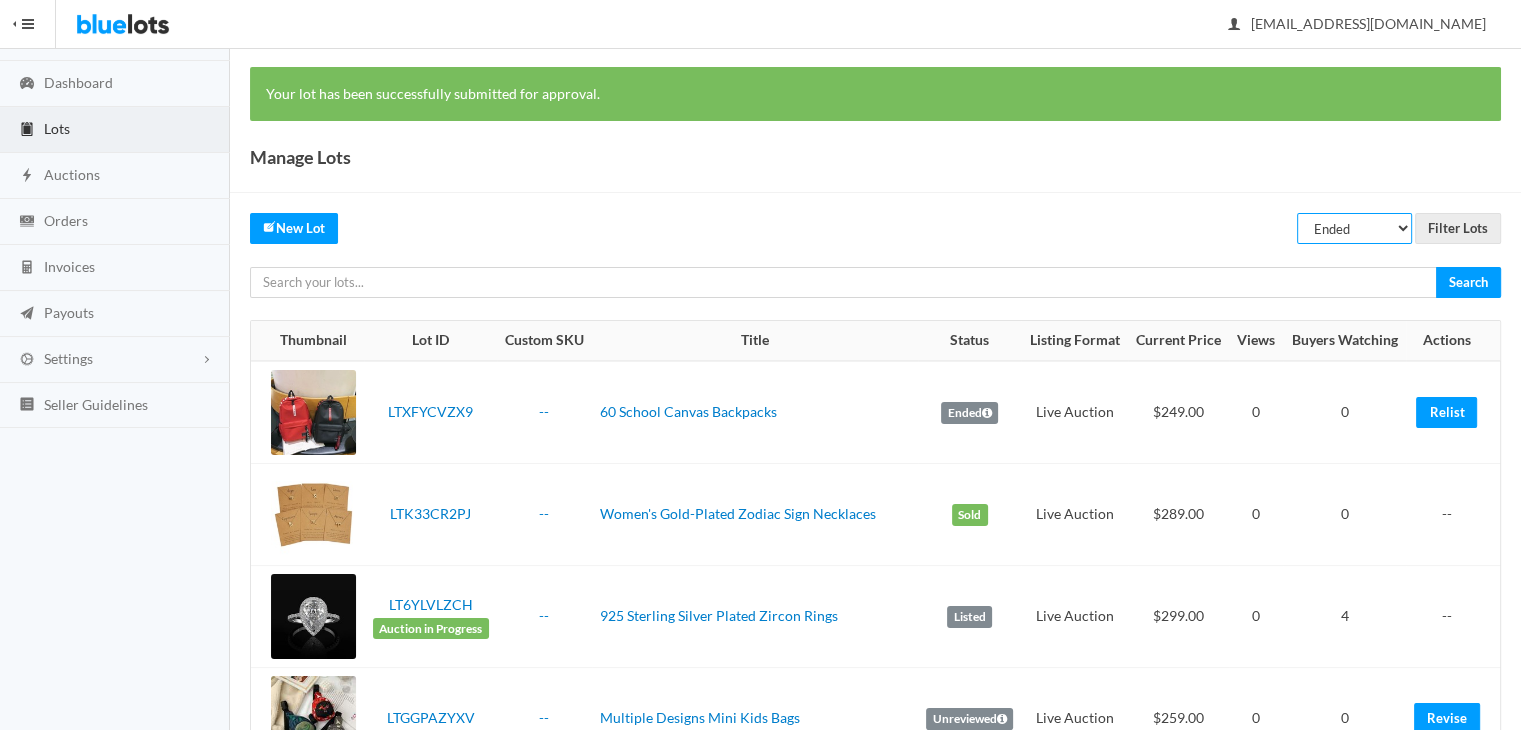 click on "All Draft
Unreviewed
Rejected
Scheduled
Listed
Sold
Ended" at bounding box center [1354, 228] 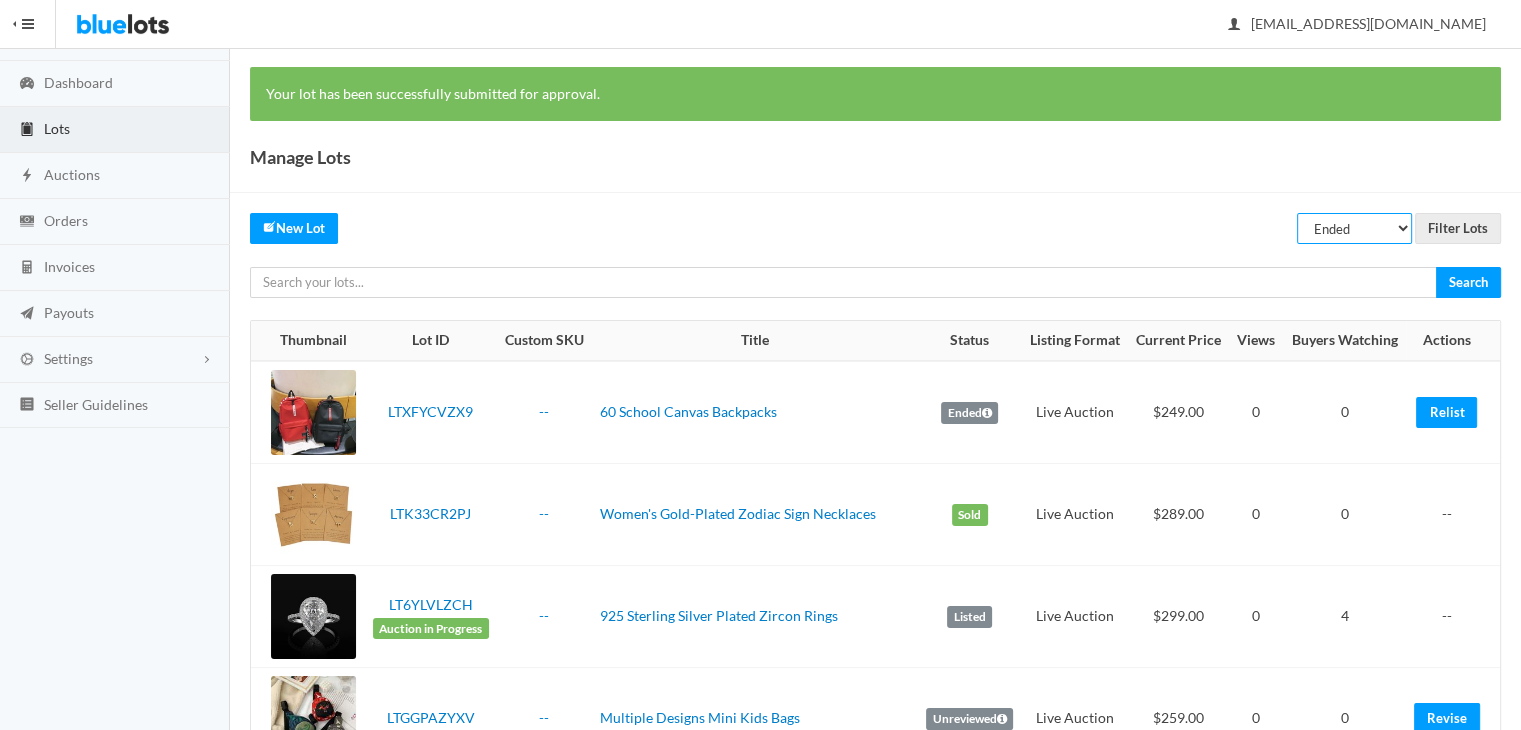 click on "All Draft
Unreviewed
Rejected
Scheduled
Listed
Sold
Ended" at bounding box center [1354, 228] 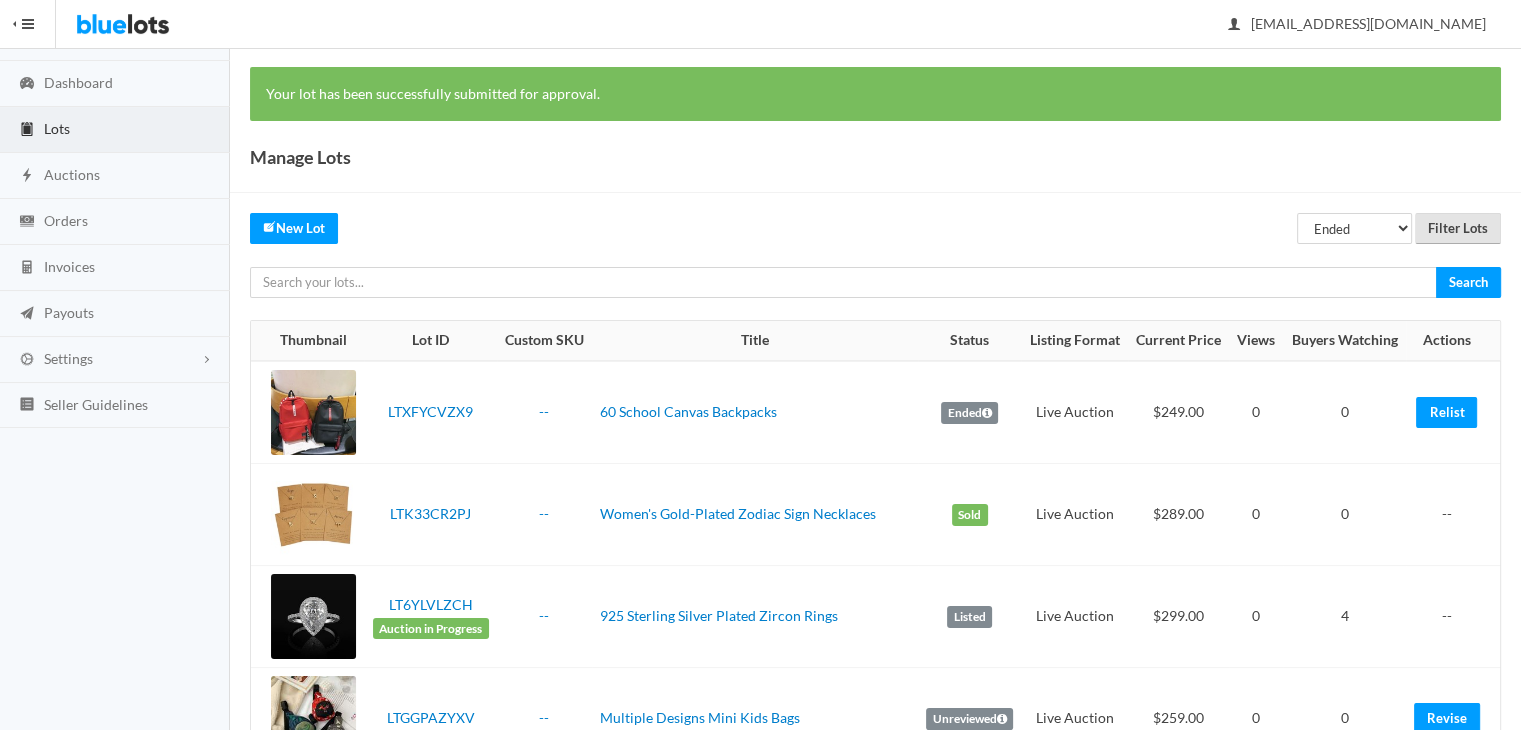 click on "Filter Lots" at bounding box center [1458, 228] 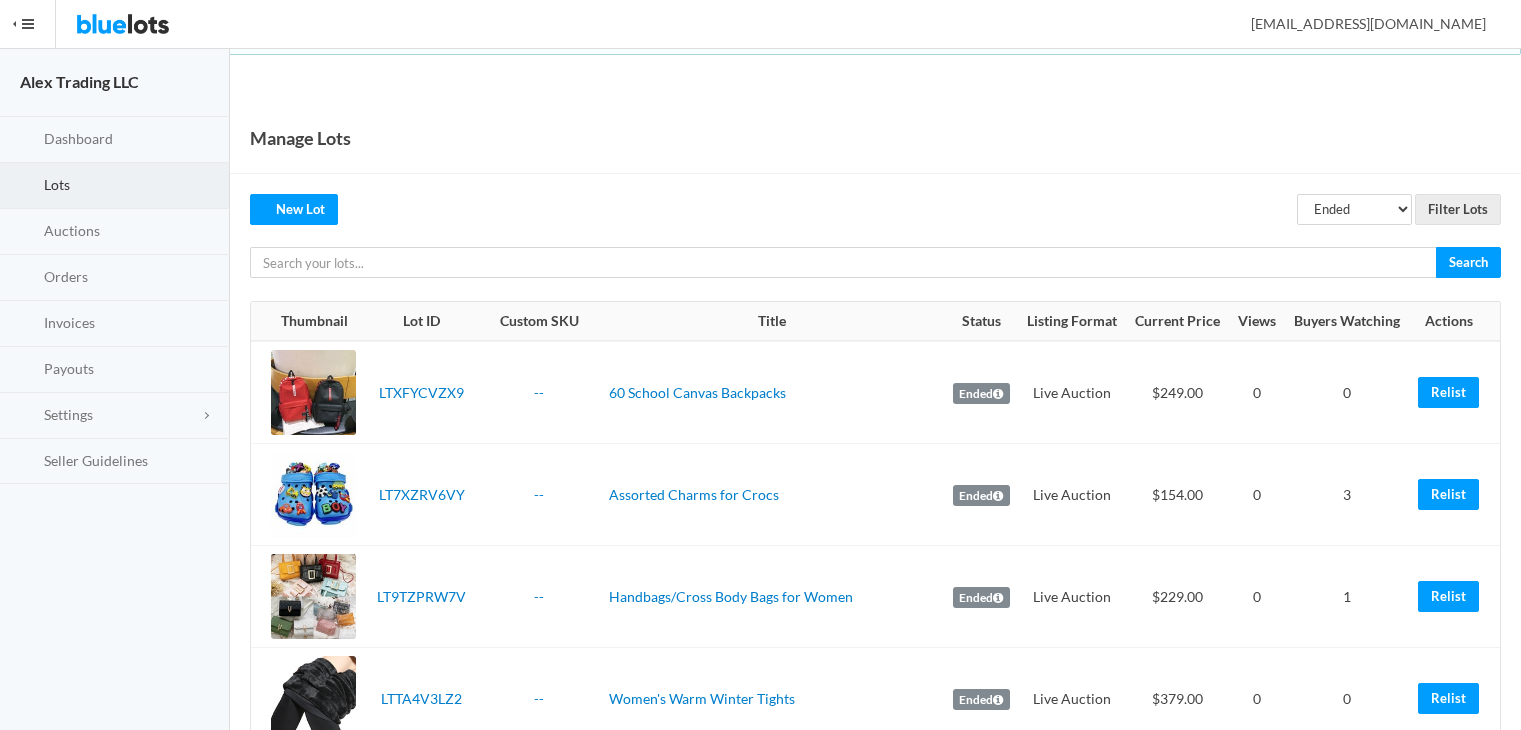 scroll, scrollTop: 0, scrollLeft: 0, axis: both 